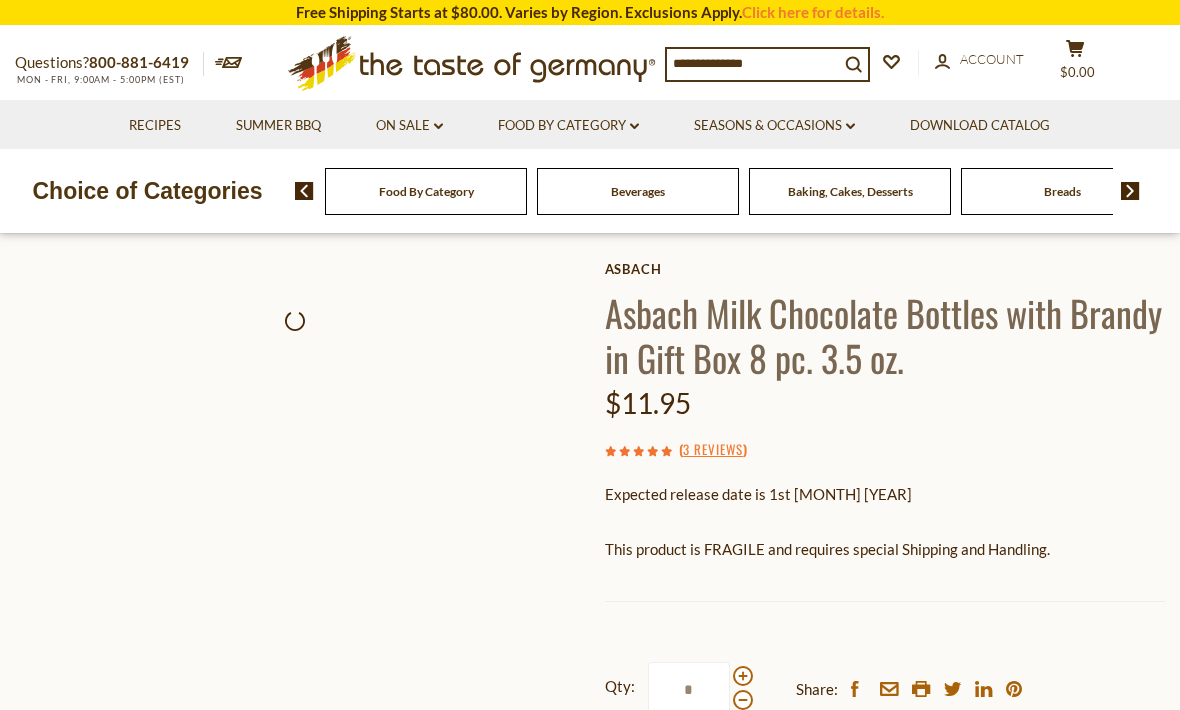 scroll, scrollTop: 0, scrollLeft: 0, axis: both 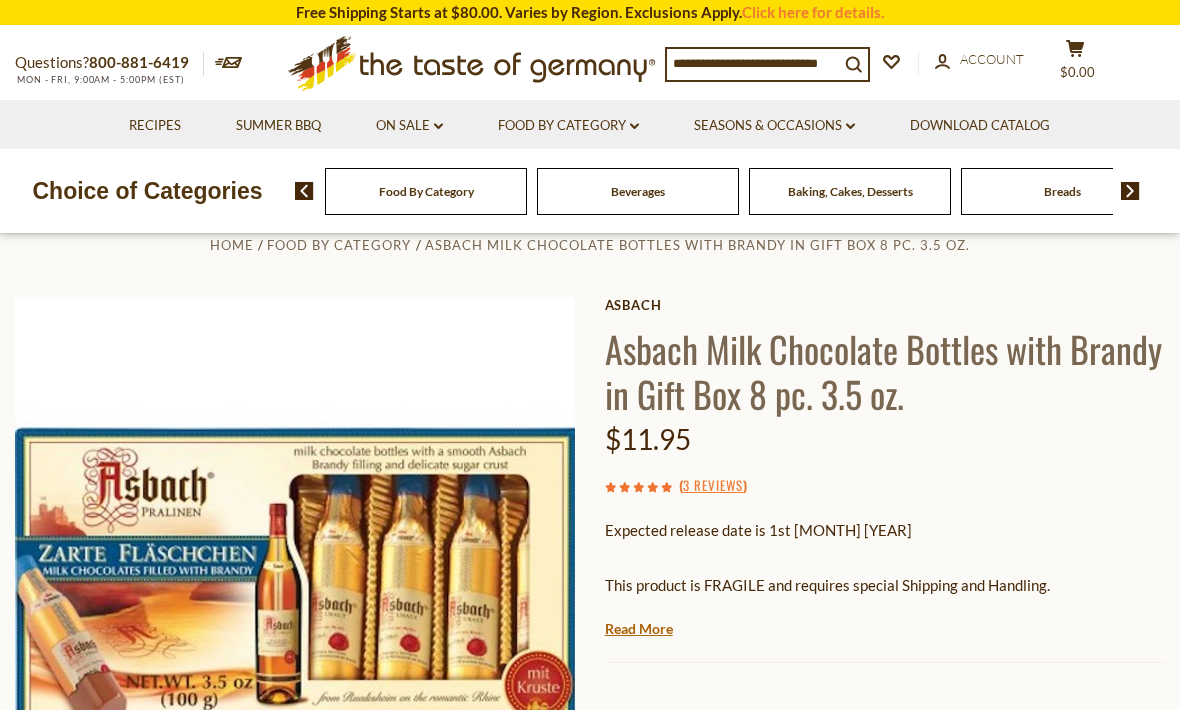 click on "Beverages" at bounding box center (638, 191) 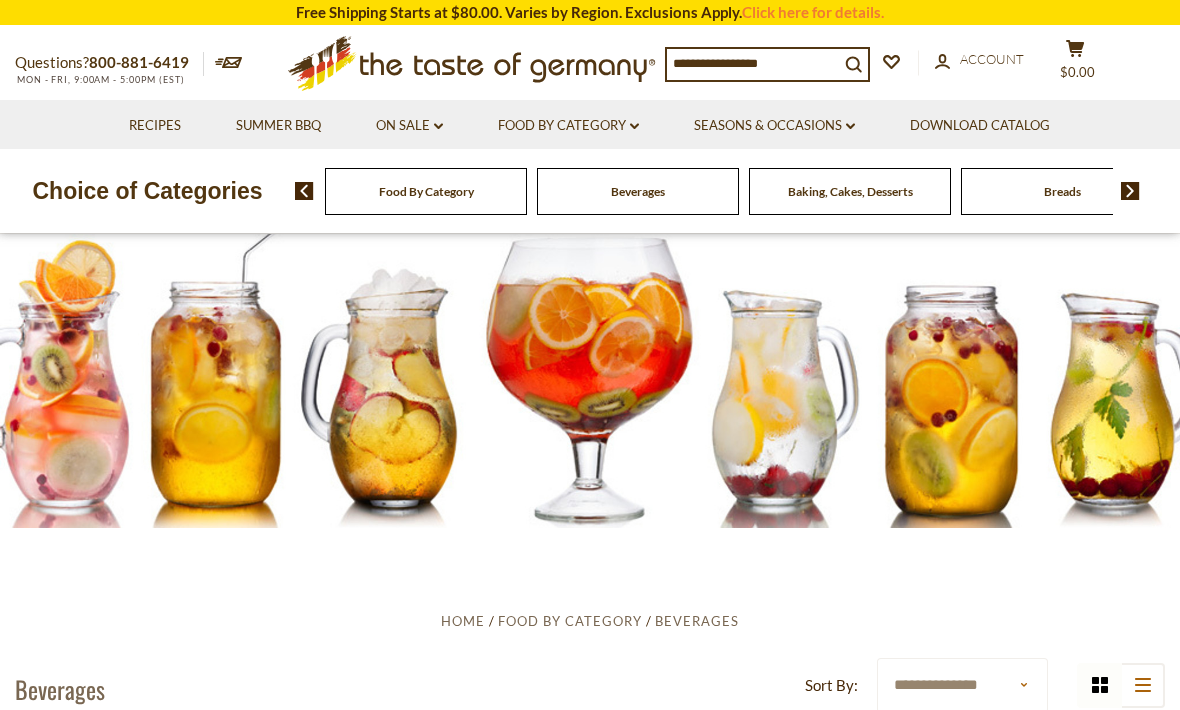 scroll, scrollTop: 0, scrollLeft: 0, axis: both 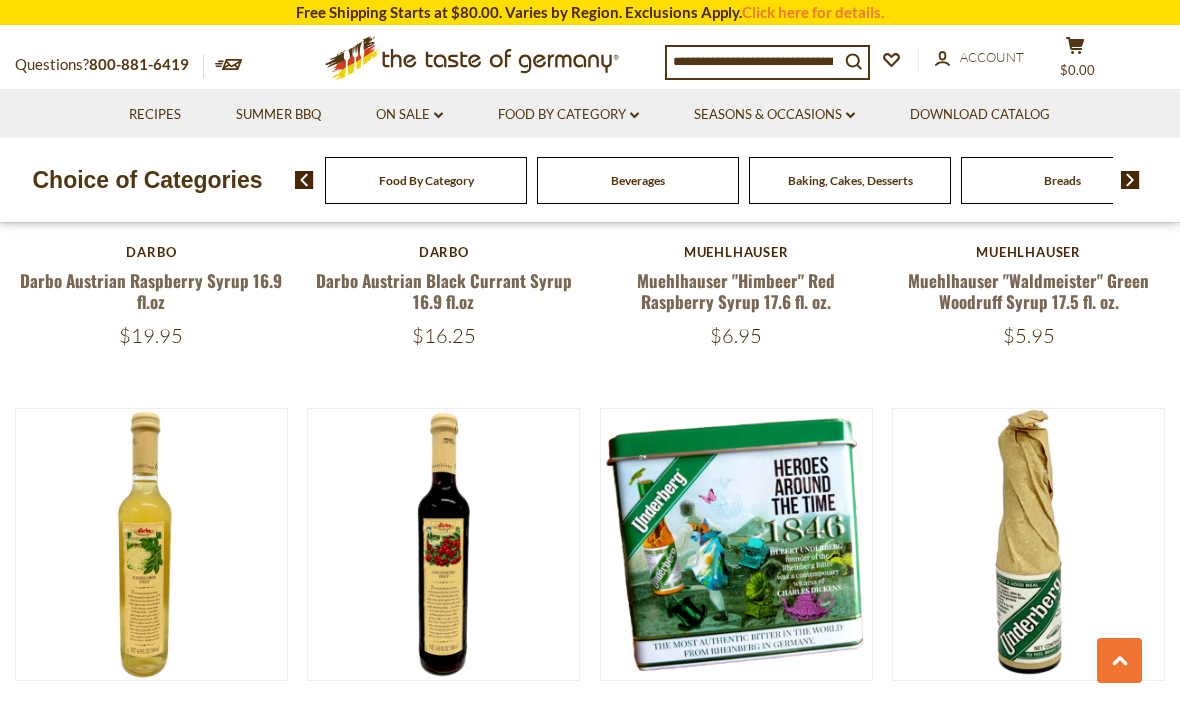 click at bounding box center [753, 61] 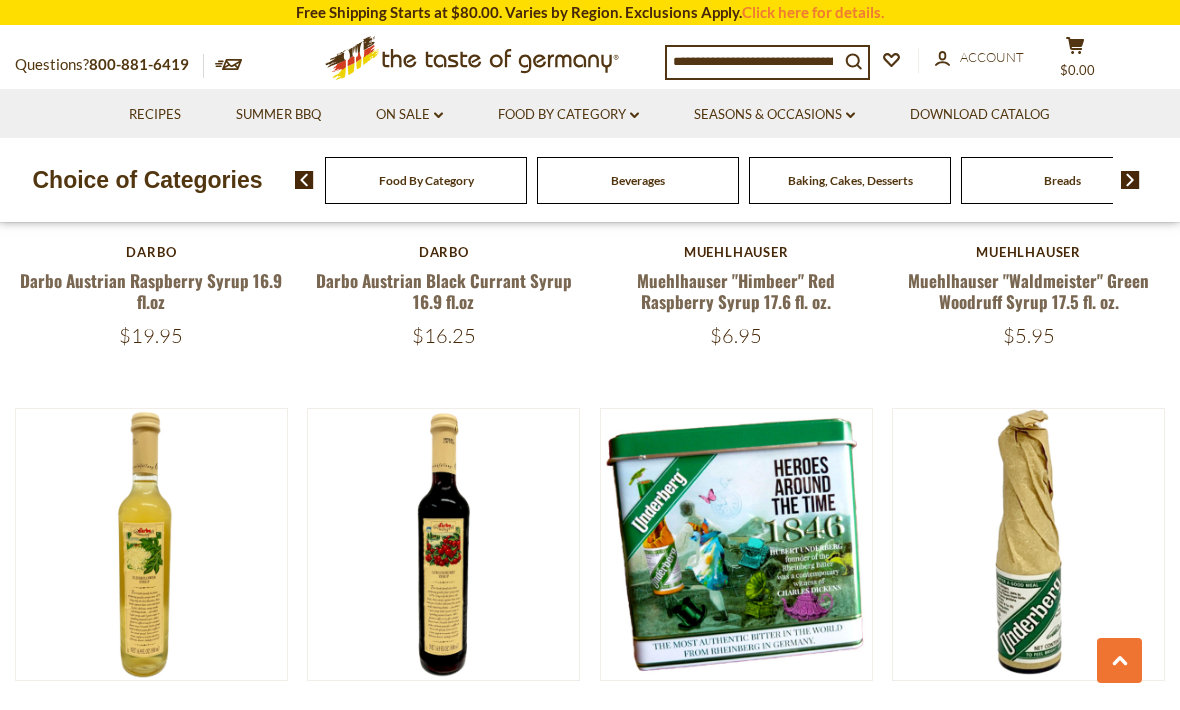 scroll, scrollTop: 2218, scrollLeft: 0, axis: vertical 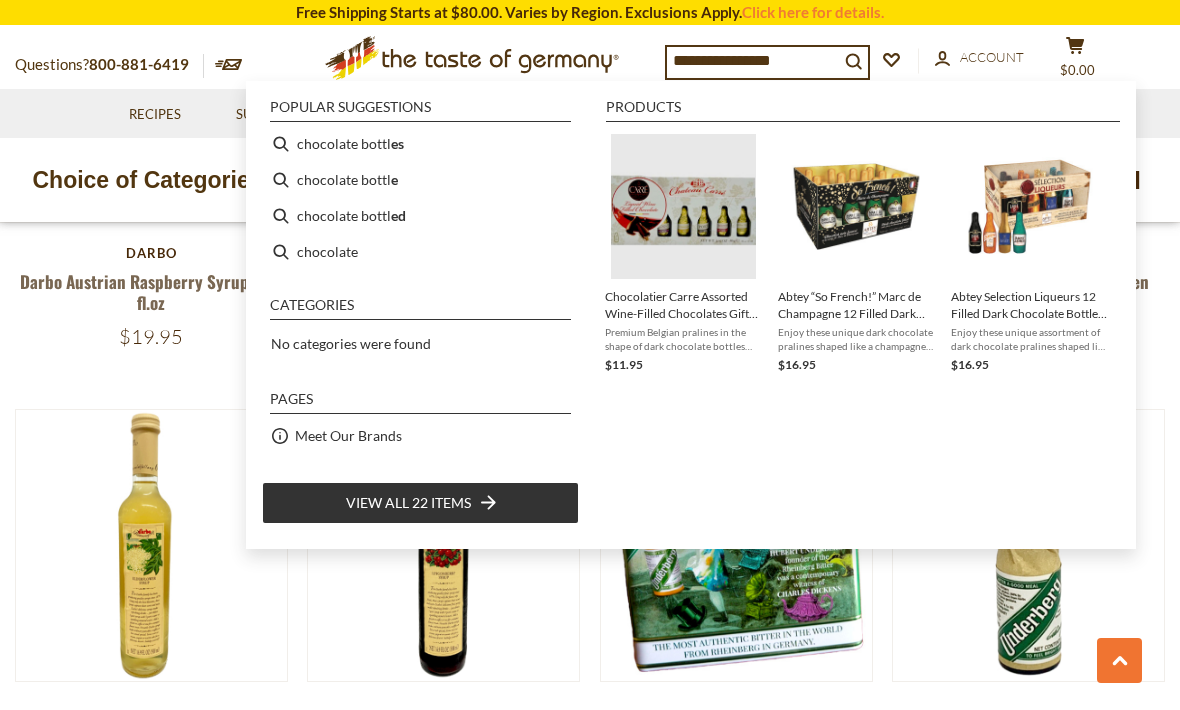 type on "**********" 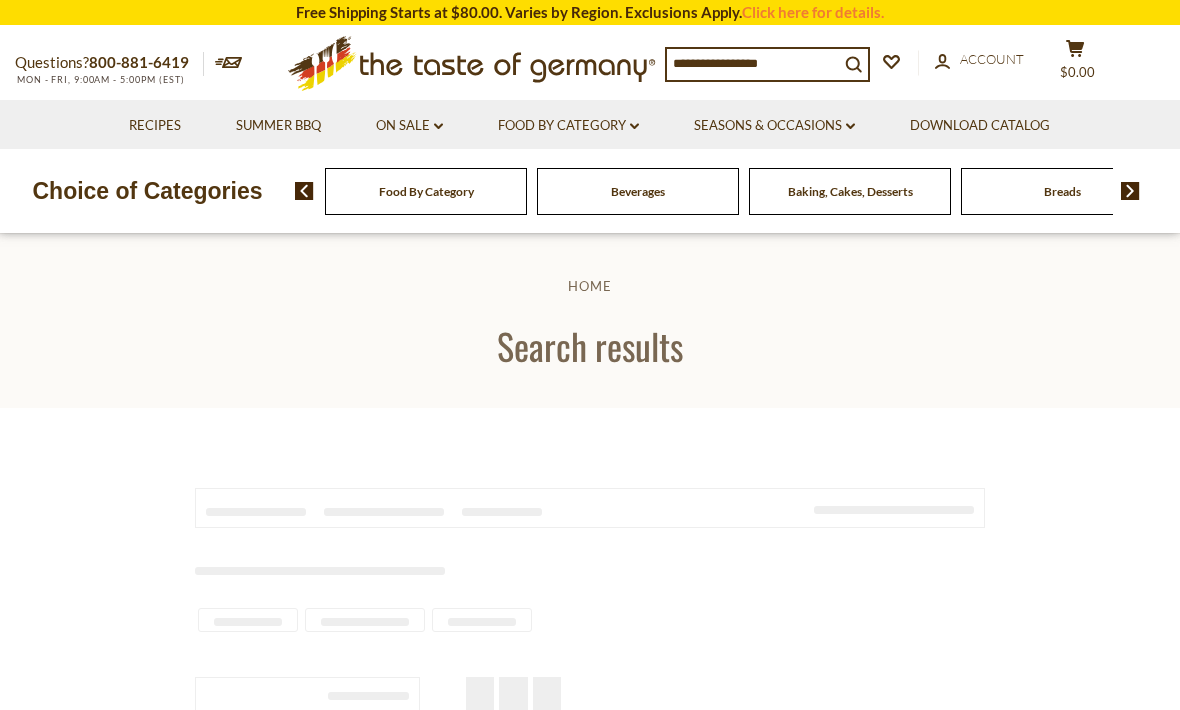 scroll, scrollTop: 0, scrollLeft: 0, axis: both 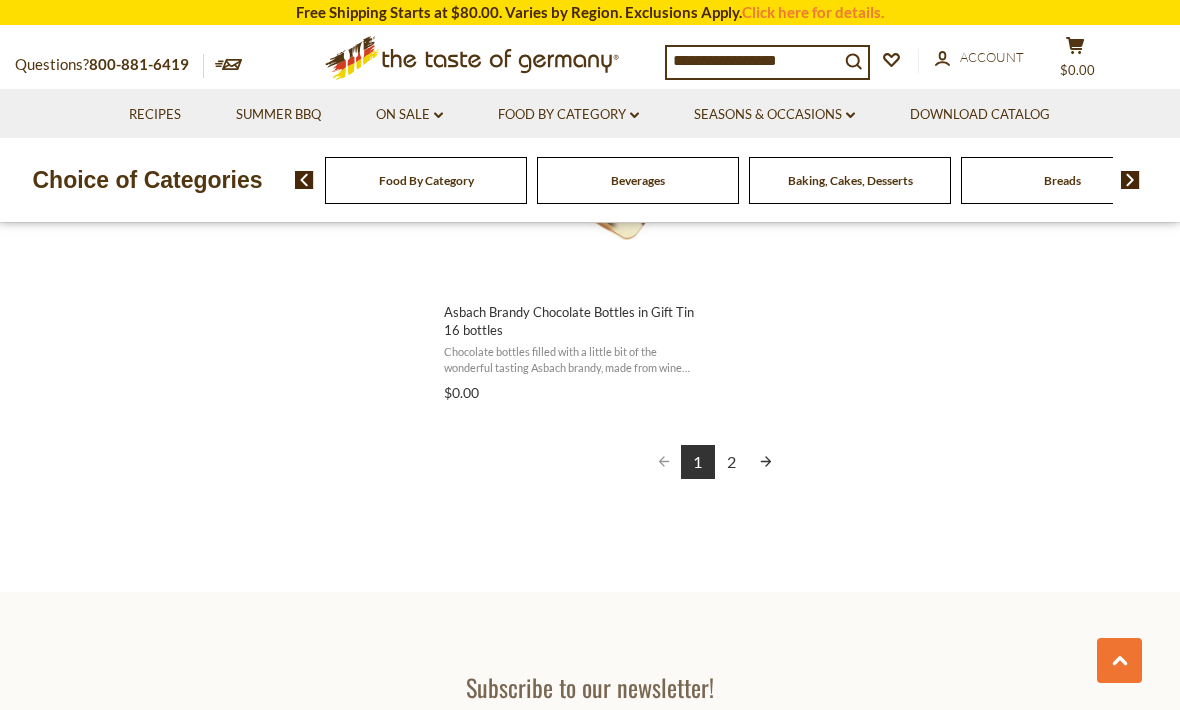 click on "2" at bounding box center [732, 462] 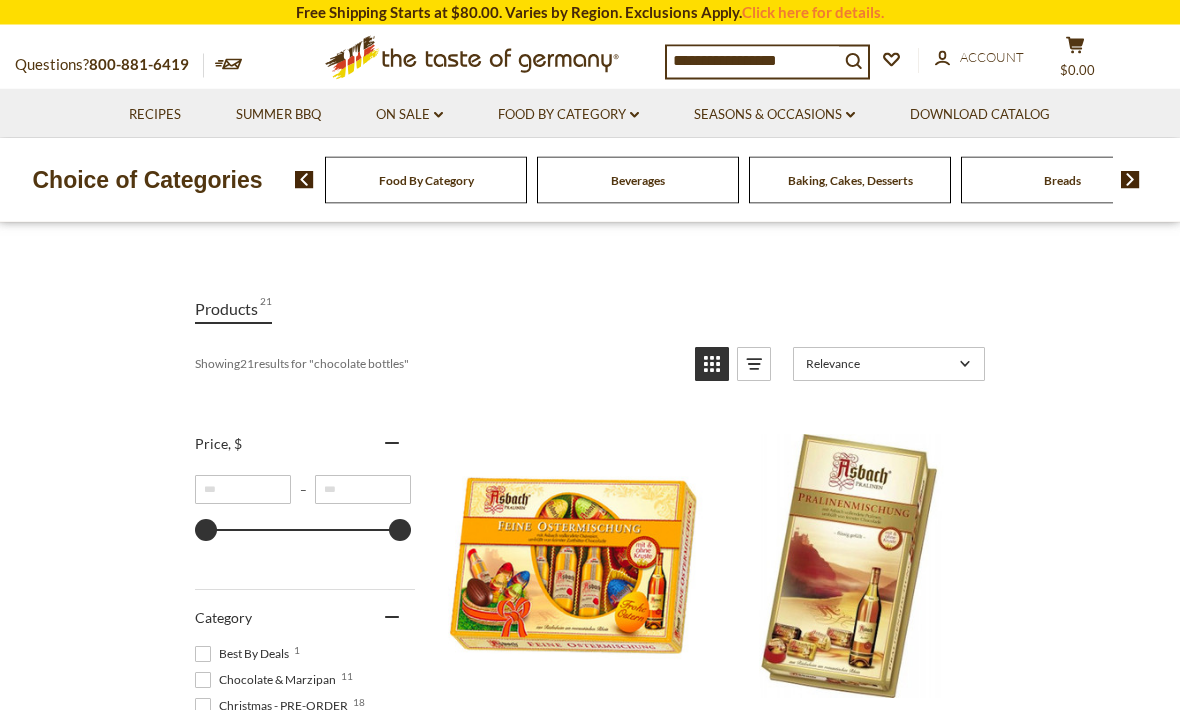 scroll, scrollTop: 0, scrollLeft: 0, axis: both 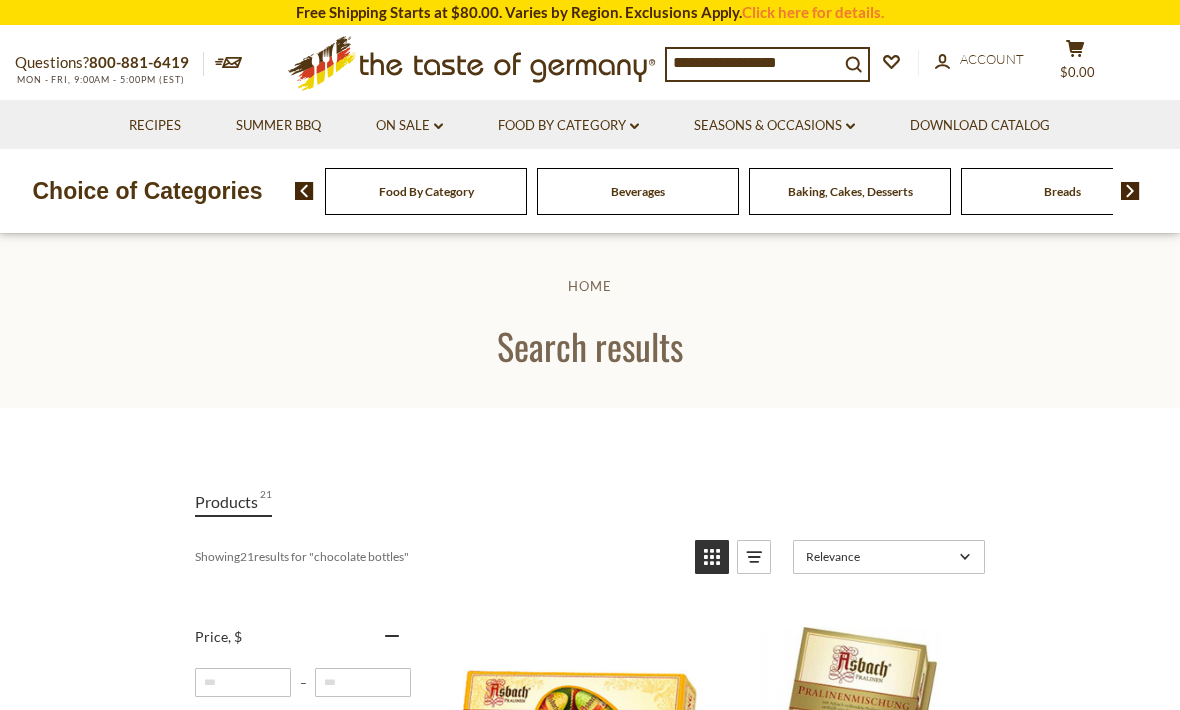 click on "Candy" at bounding box center (426, 191) 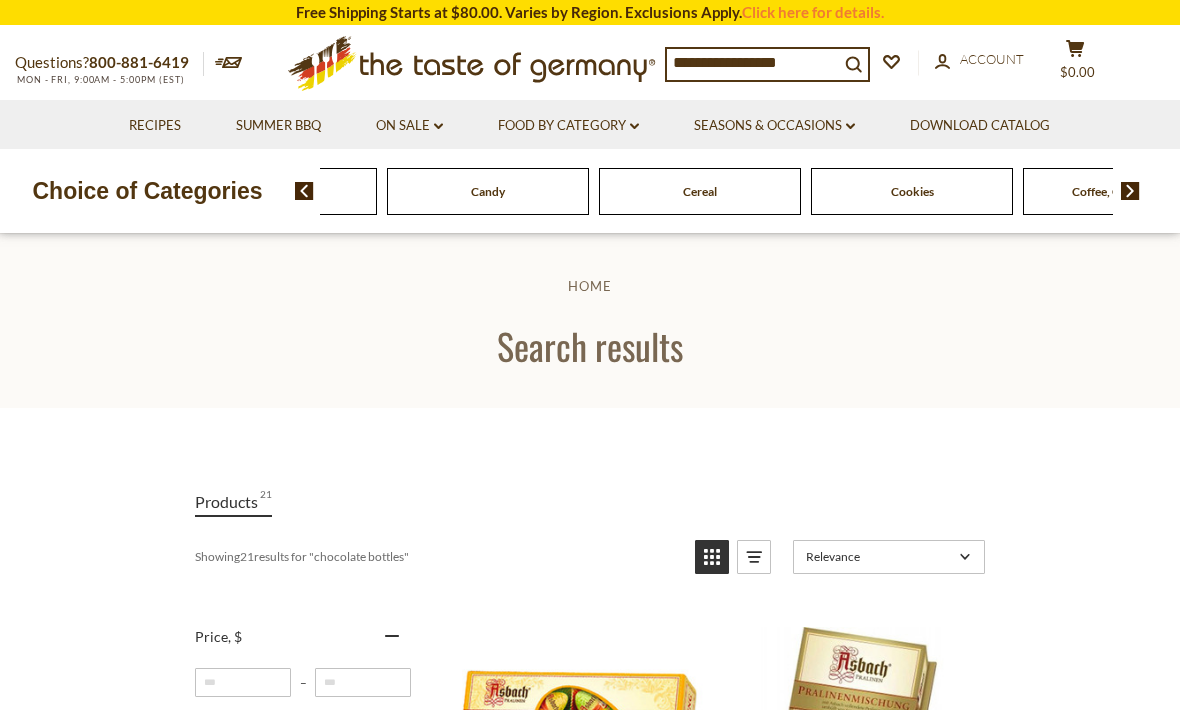 click on "Candy" at bounding box center [-360, 191] 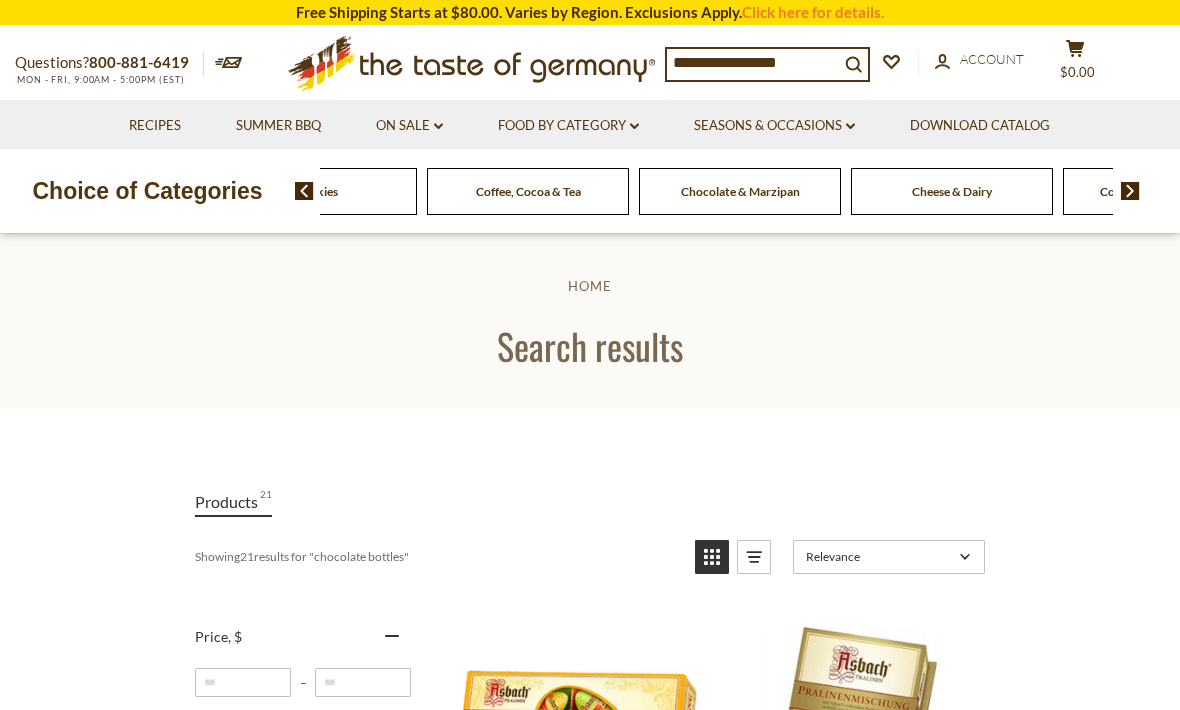 click on "Food By Category
Beverages
Baking, Cakes, Desserts
Breads
Candy
Cereal
Cookies
Coffee, Cocoa & Tea
Chocolate & Marzipan
Cheese & Dairy
Fish" at bounding box center (952, 191) 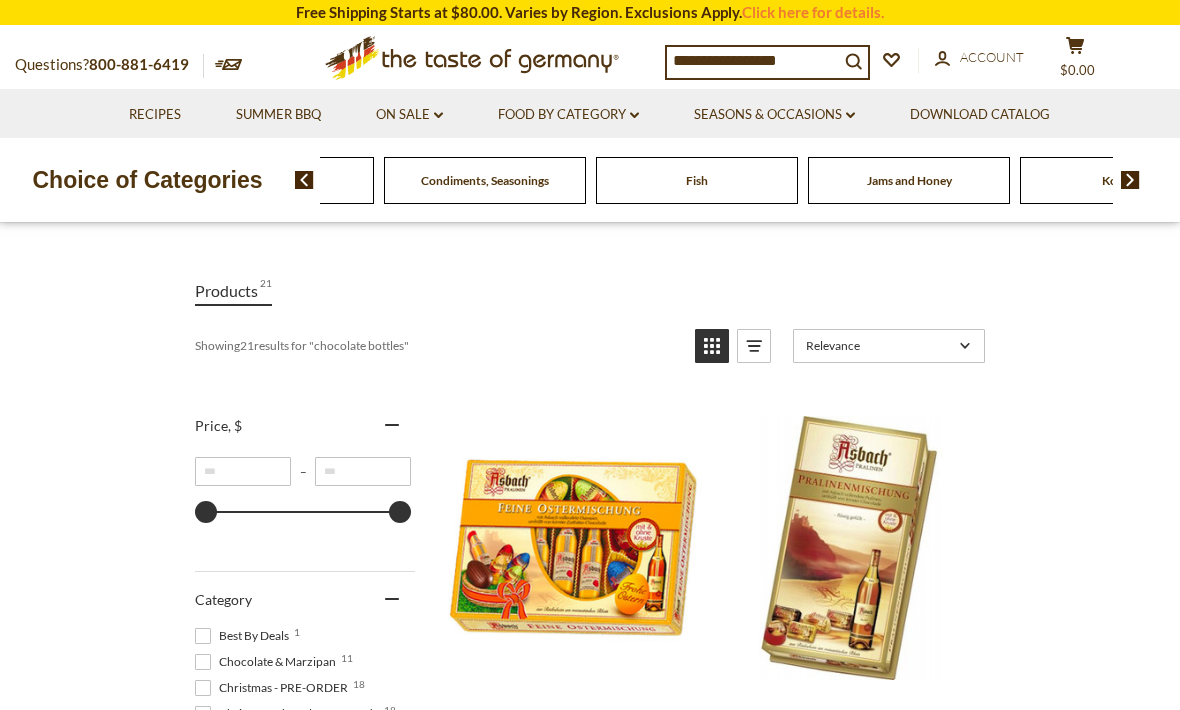 scroll, scrollTop: 0, scrollLeft: 0, axis: both 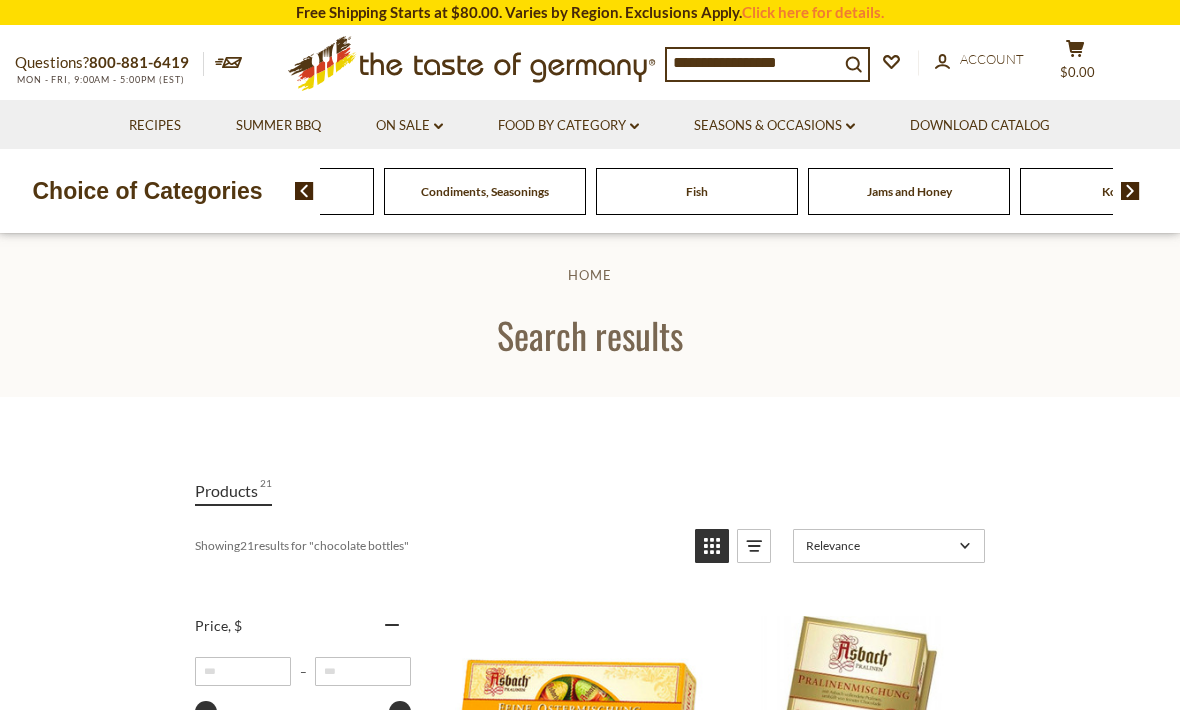 click on "Condiments, Seasonings" at bounding box center (485, 191) 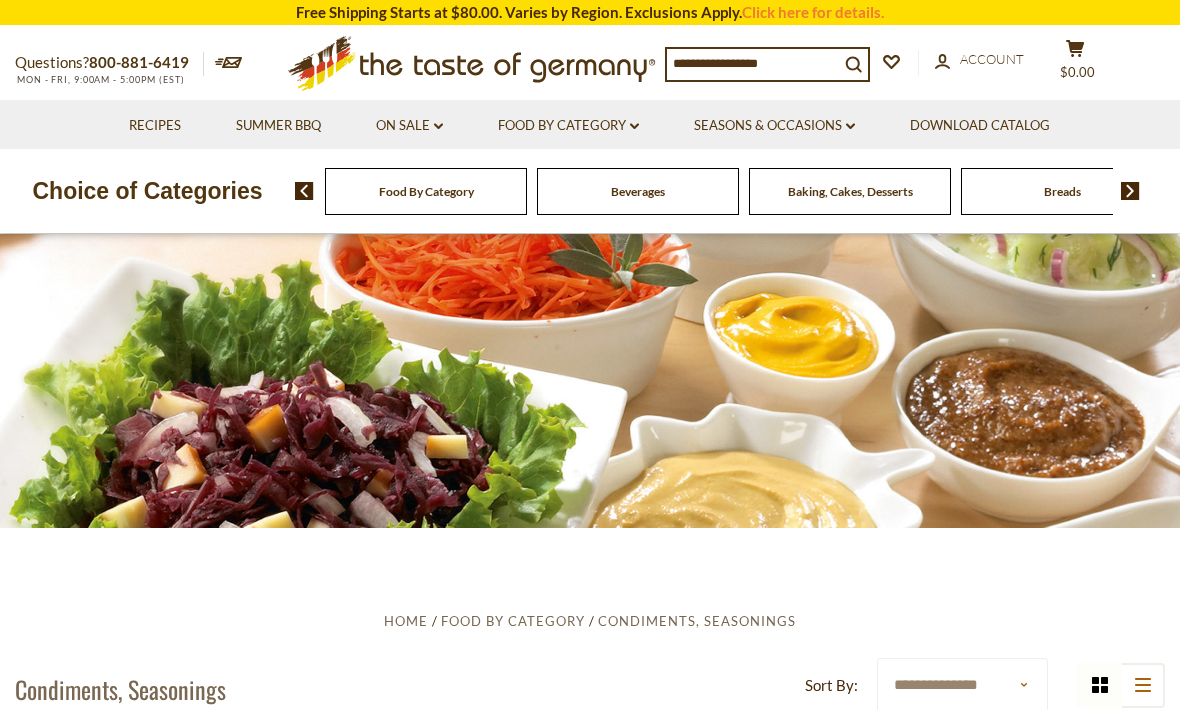 scroll, scrollTop: 0, scrollLeft: 0, axis: both 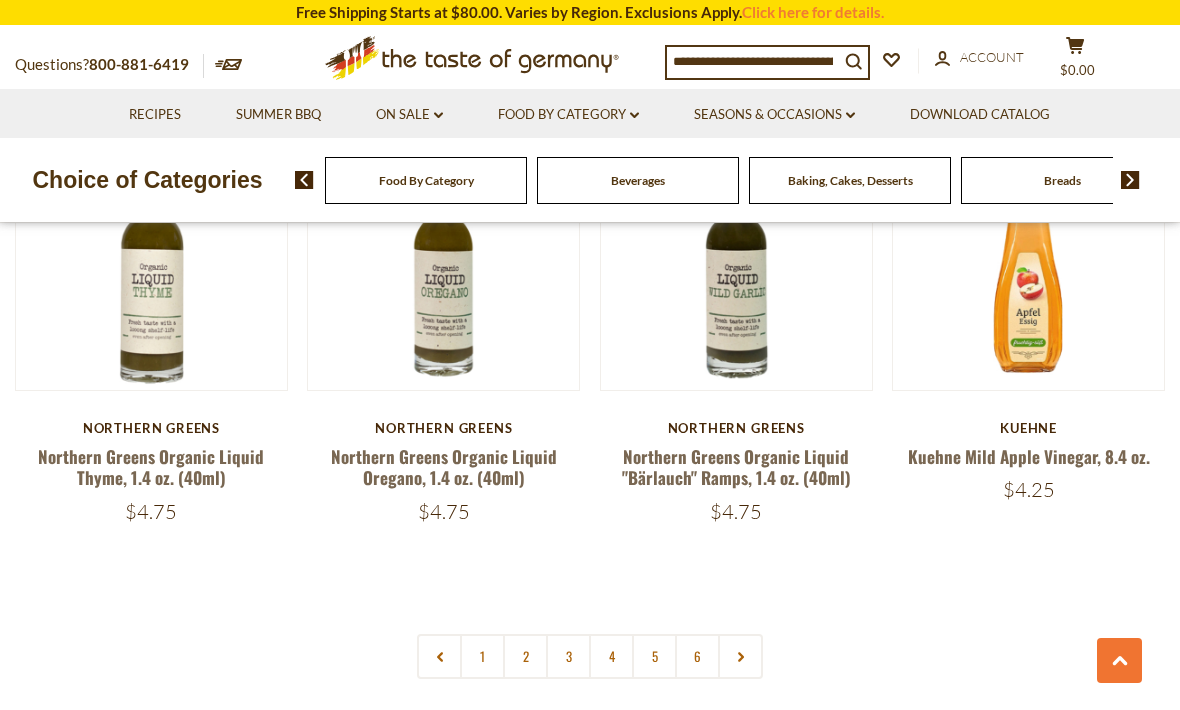 click at bounding box center (740, 656) 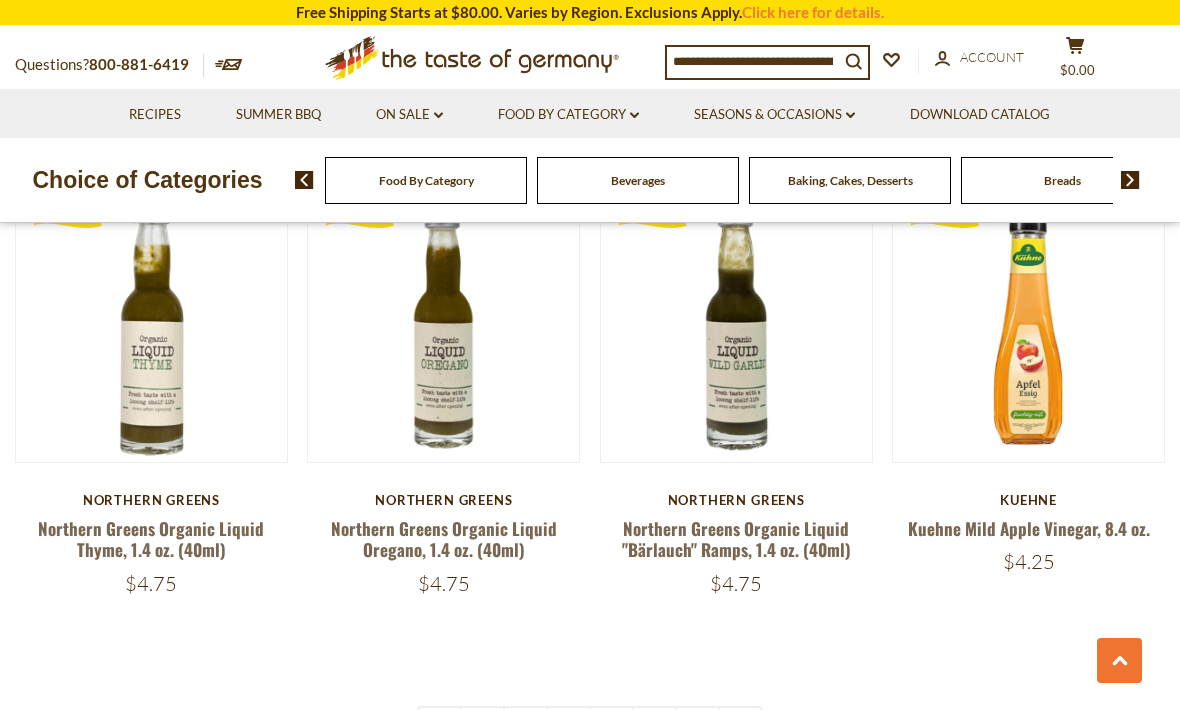 scroll, scrollTop: 4375, scrollLeft: 0, axis: vertical 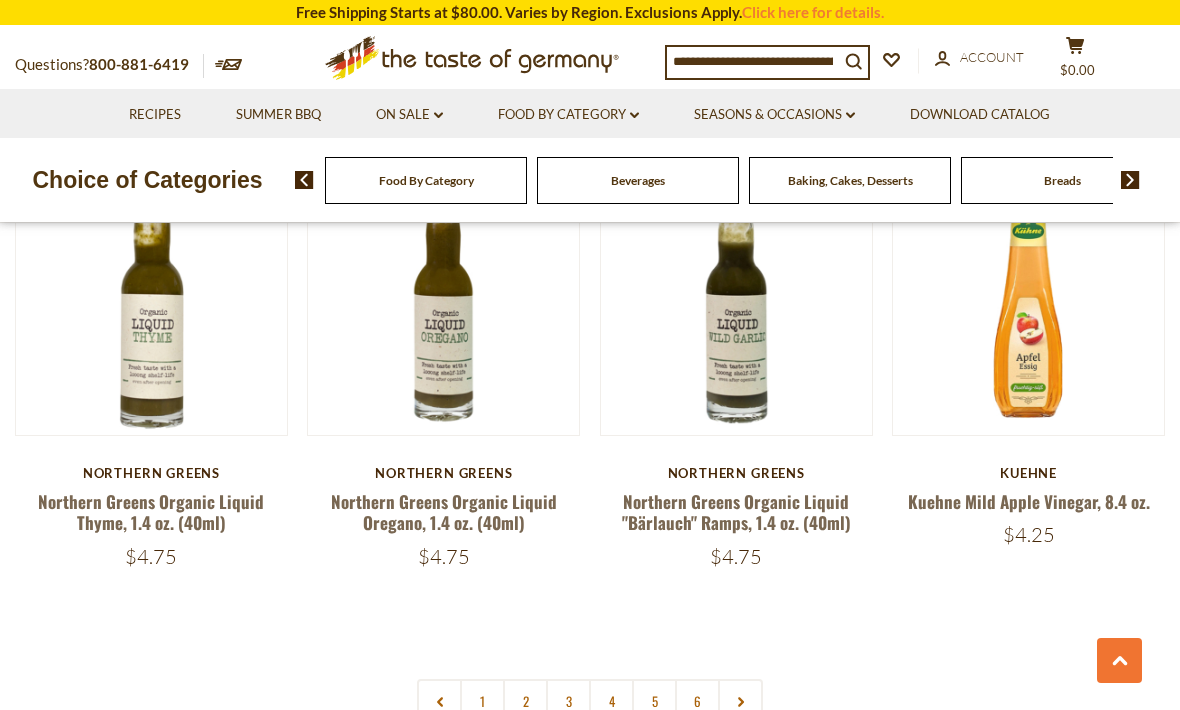 click 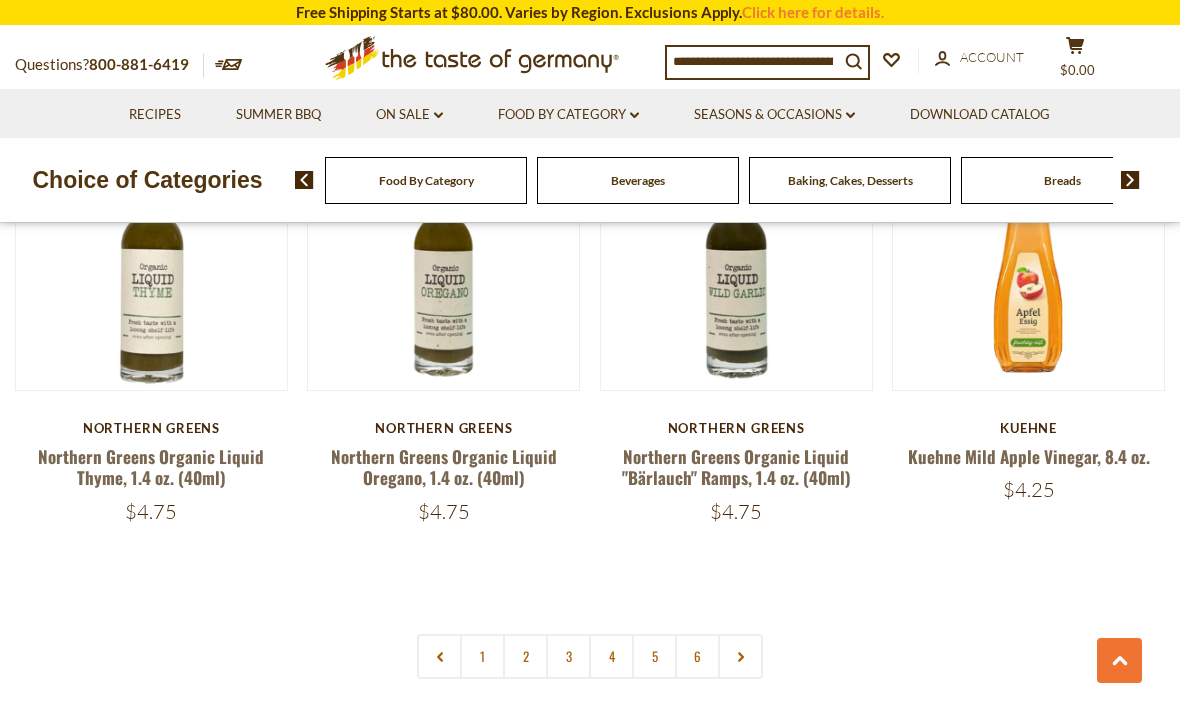 scroll, scrollTop: 4422, scrollLeft: 0, axis: vertical 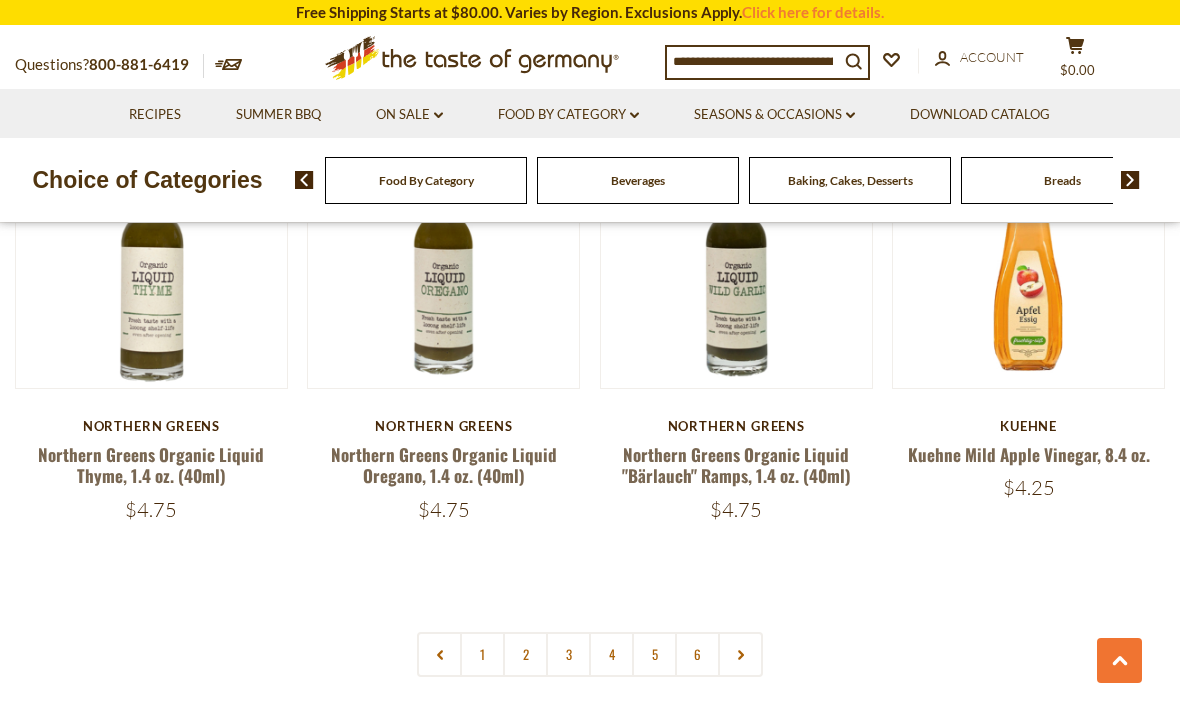 click at bounding box center (740, 654) 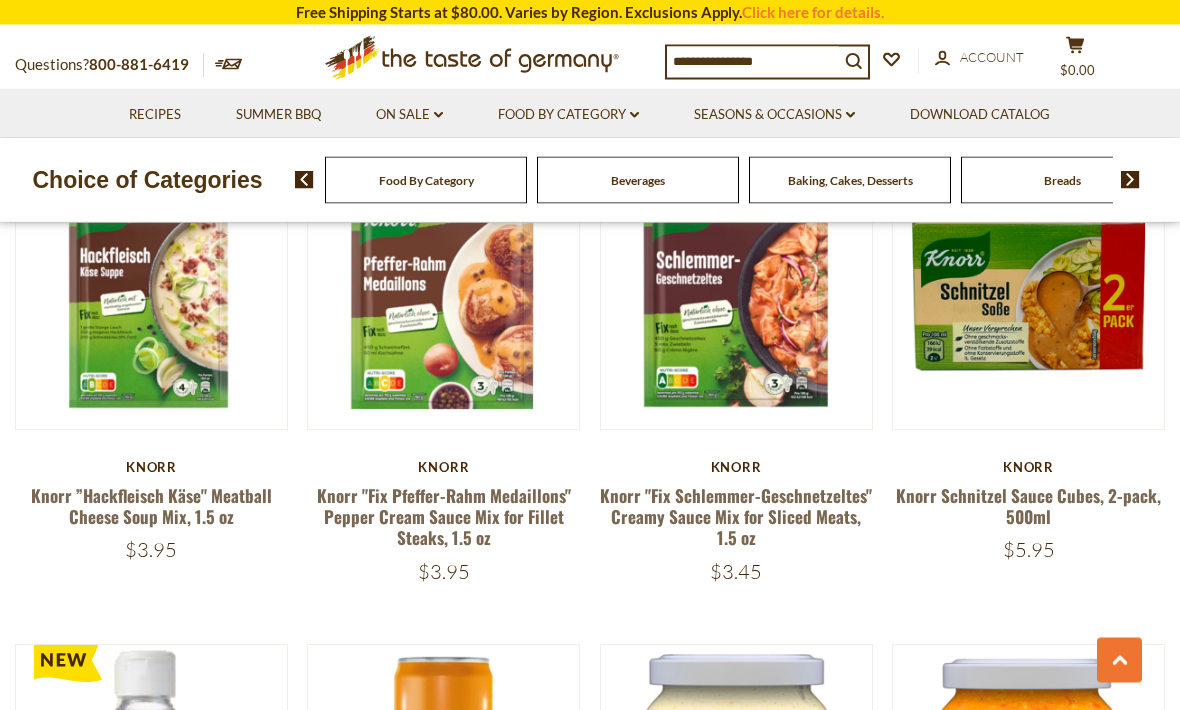 scroll, scrollTop: 2477, scrollLeft: 0, axis: vertical 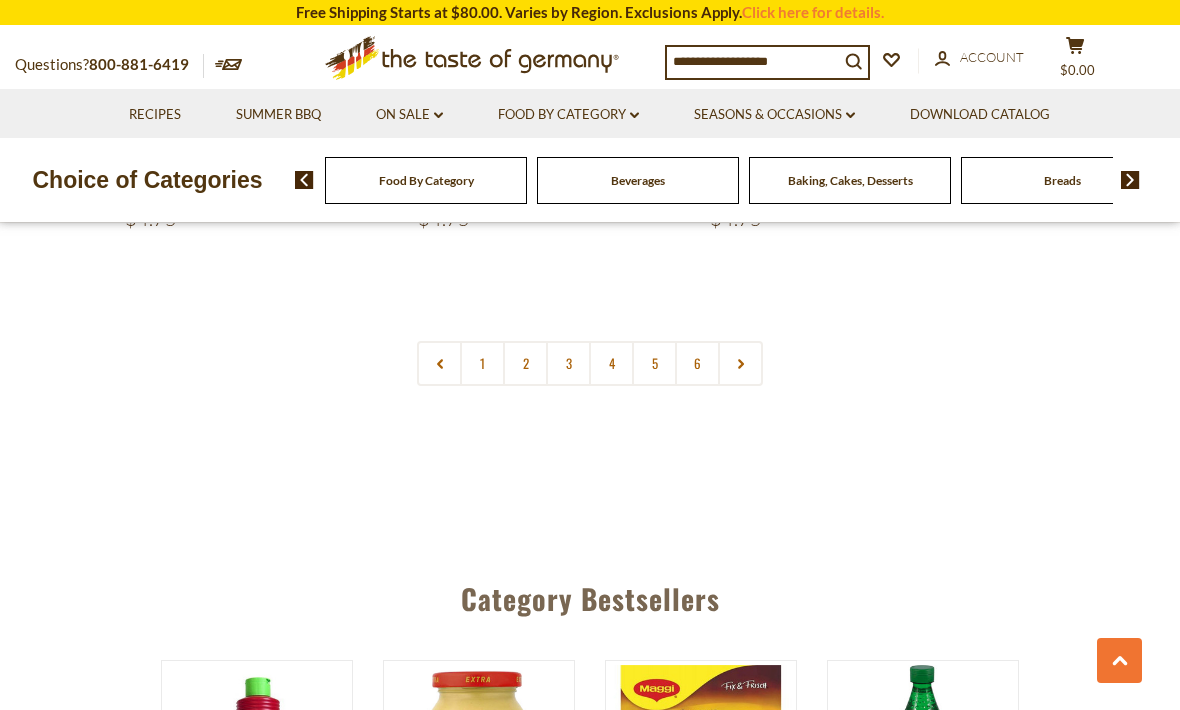 click at bounding box center (740, 363) 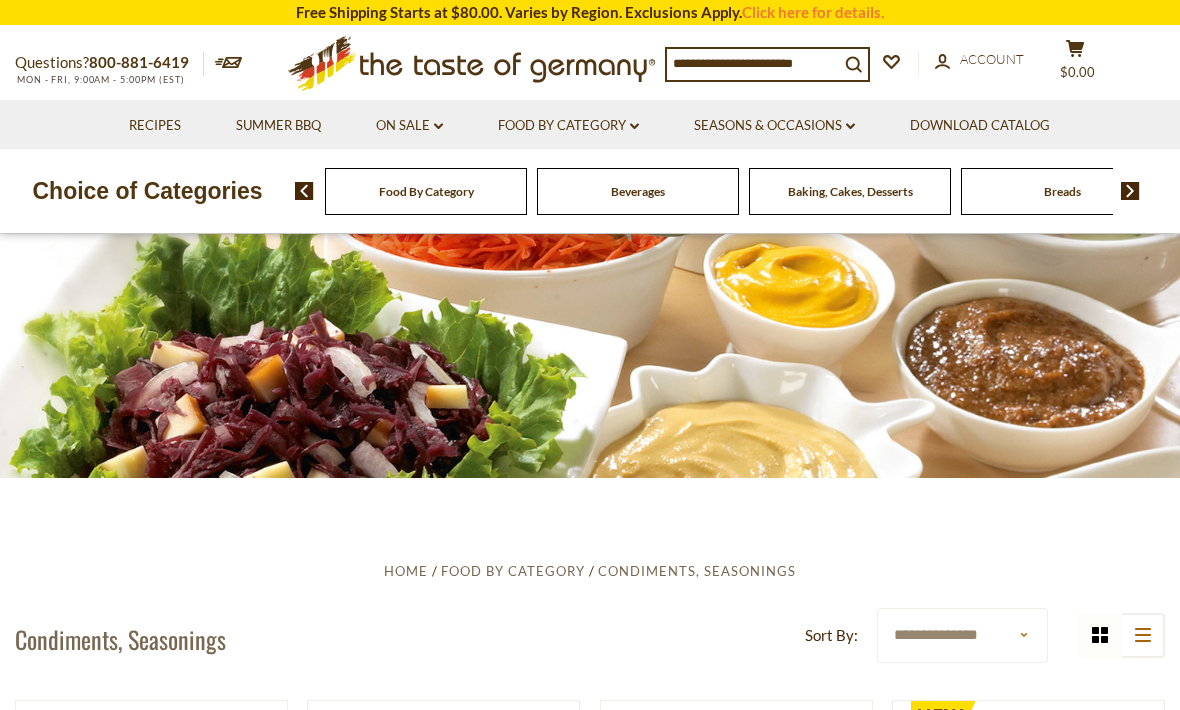 scroll, scrollTop: 50, scrollLeft: 0, axis: vertical 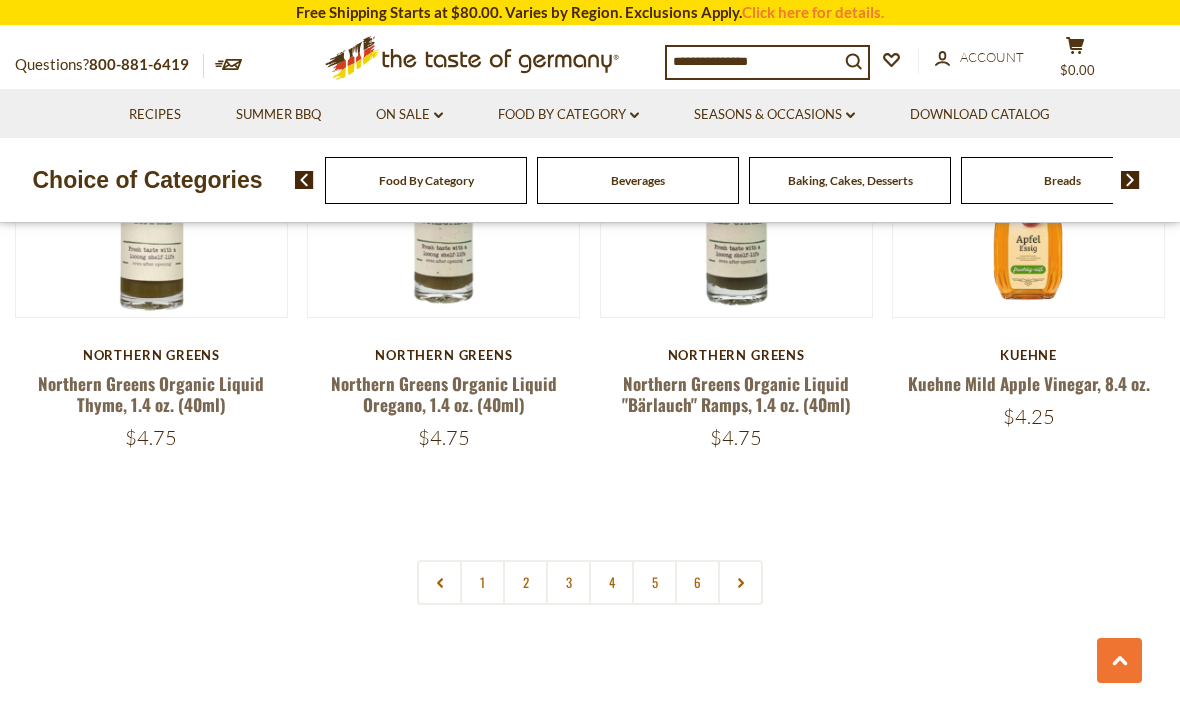 click at bounding box center [740, 582] 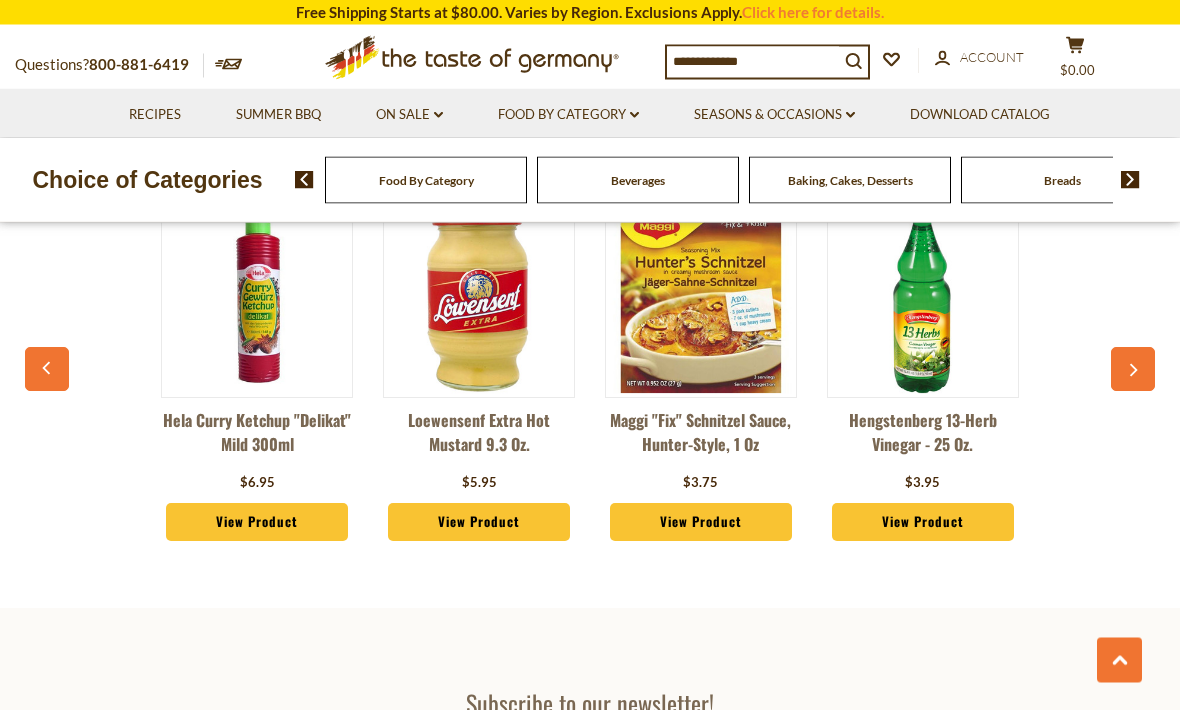 scroll, scrollTop: 5174, scrollLeft: 0, axis: vertical 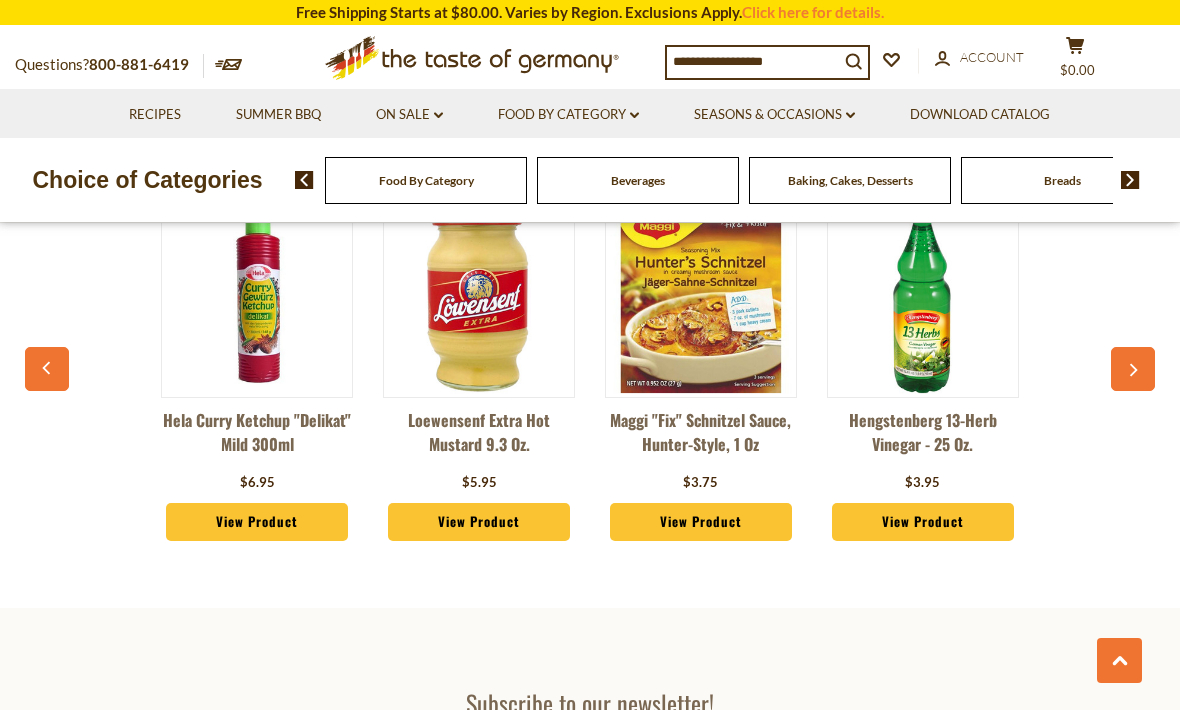 click at bounding box center [1133, 369] 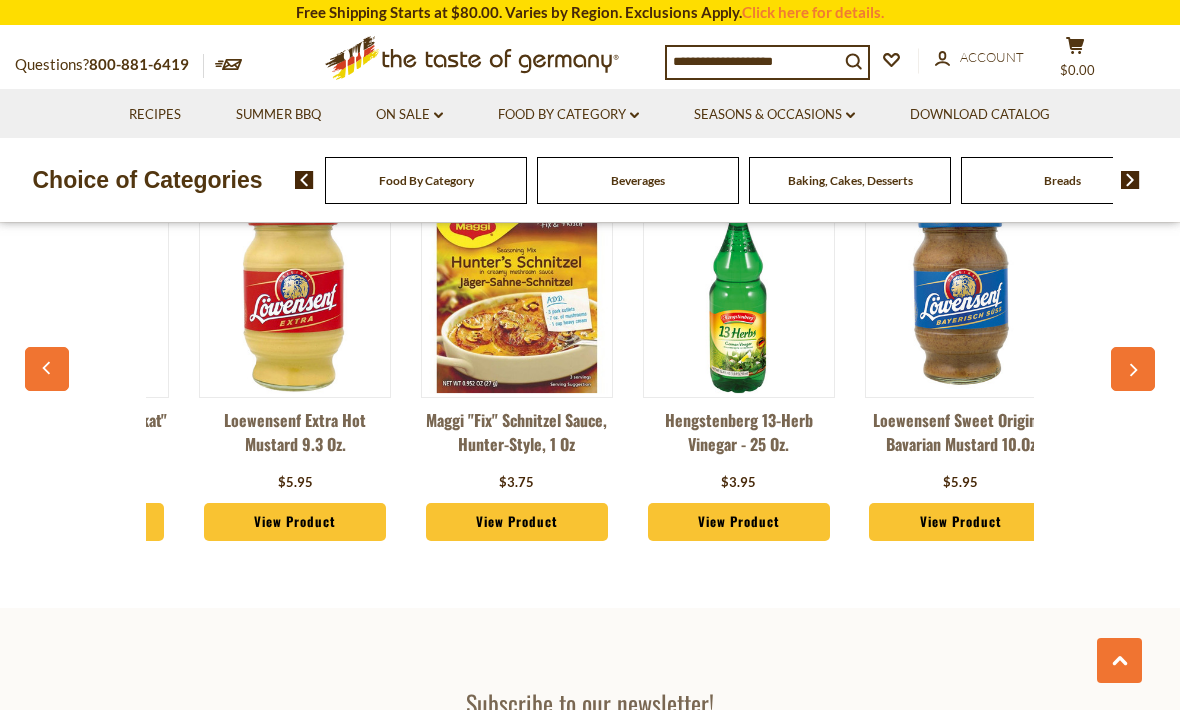 scroll, scrollTop: 0, scrollLeft: 222, axis: horizontal 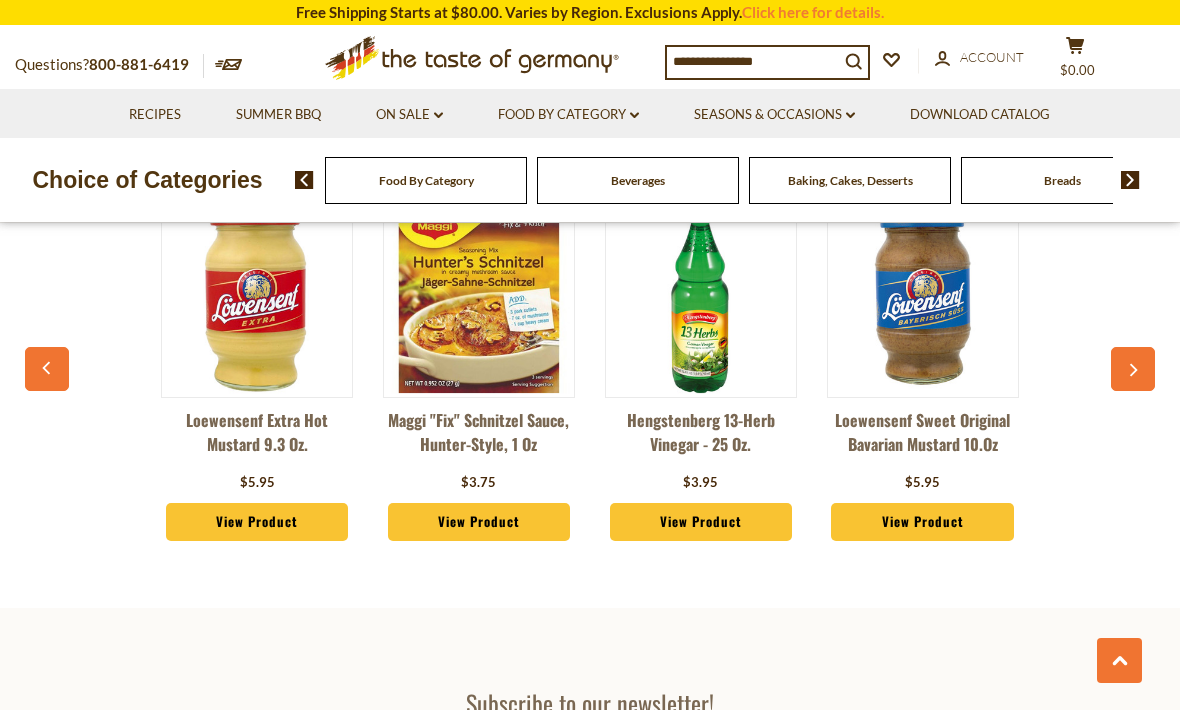 click 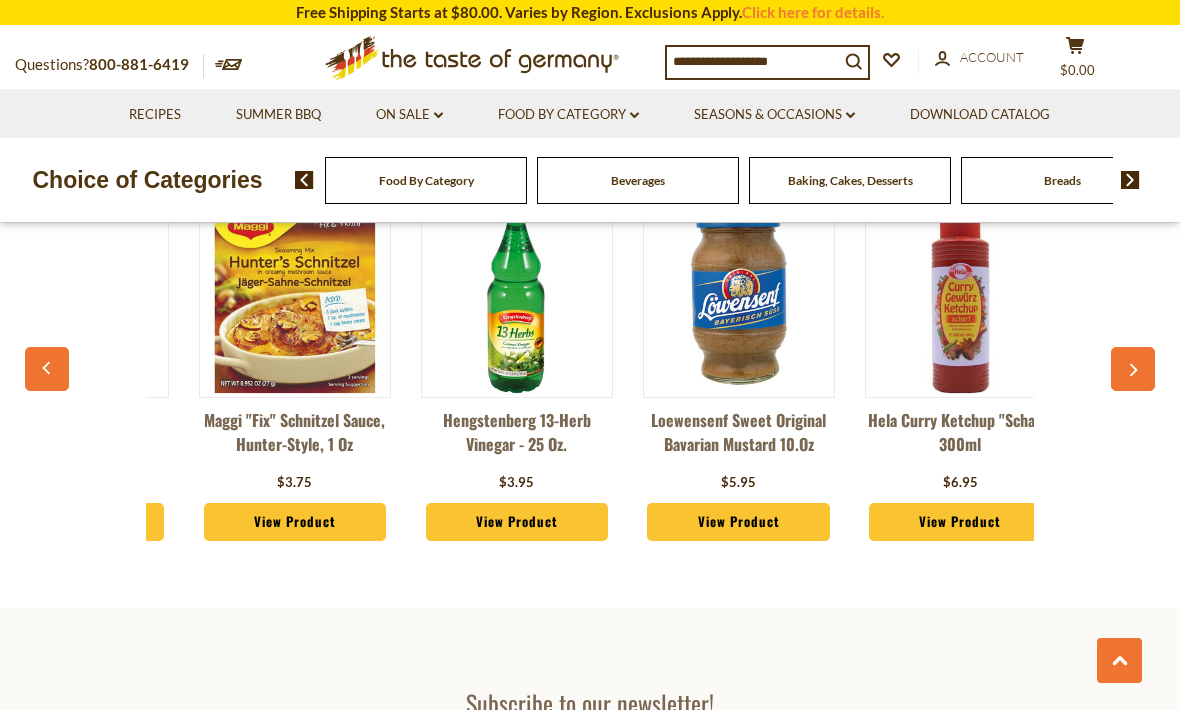 scroll, scrollTop: 0, scrollLeft: 444, axis: horizontal 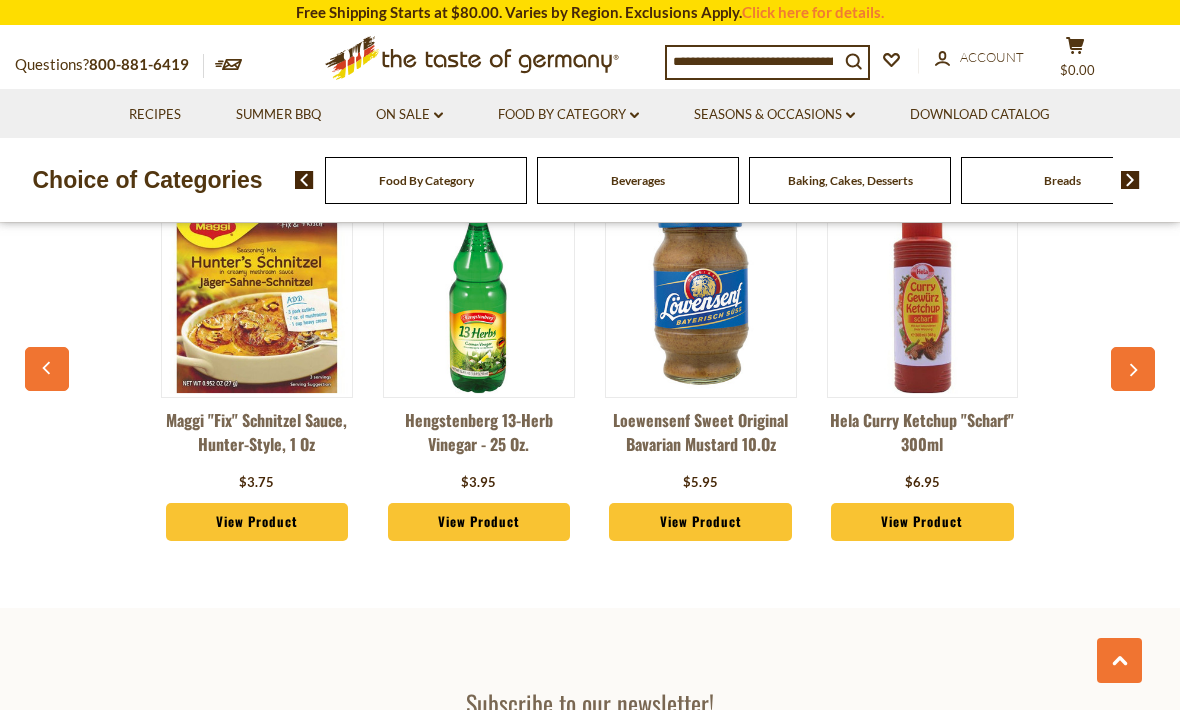 click 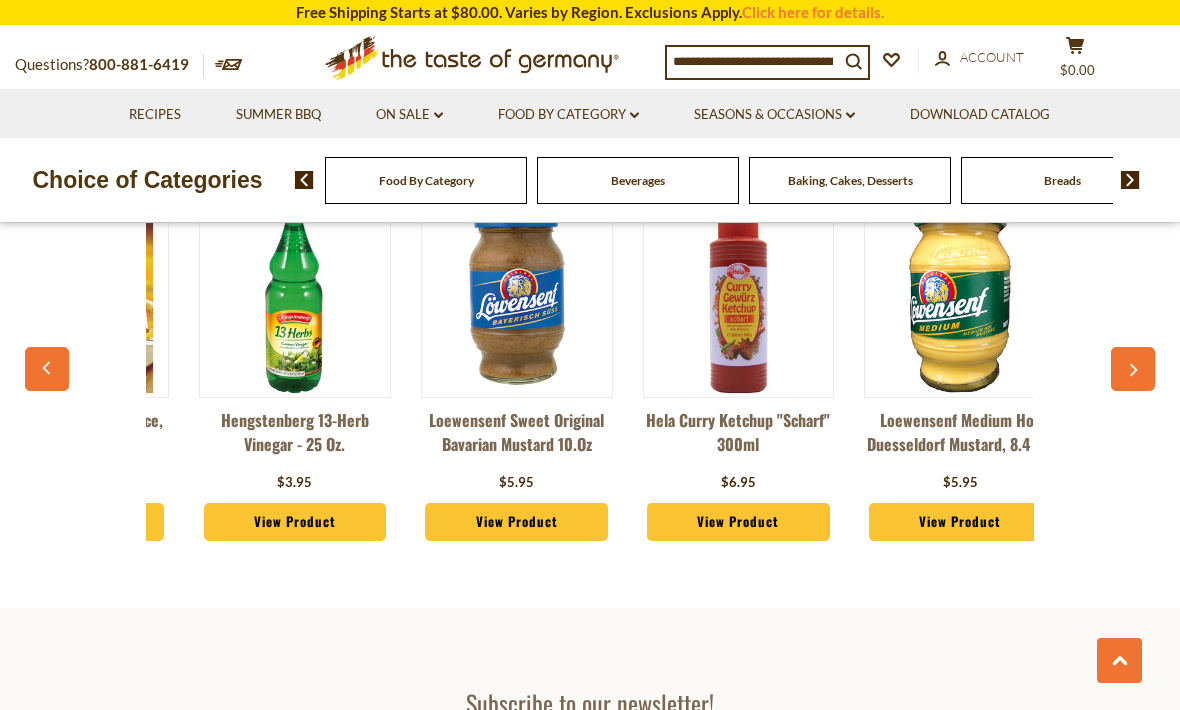 scroll, scrollTop: 0, scrollLeft: 666, axis: horizontal 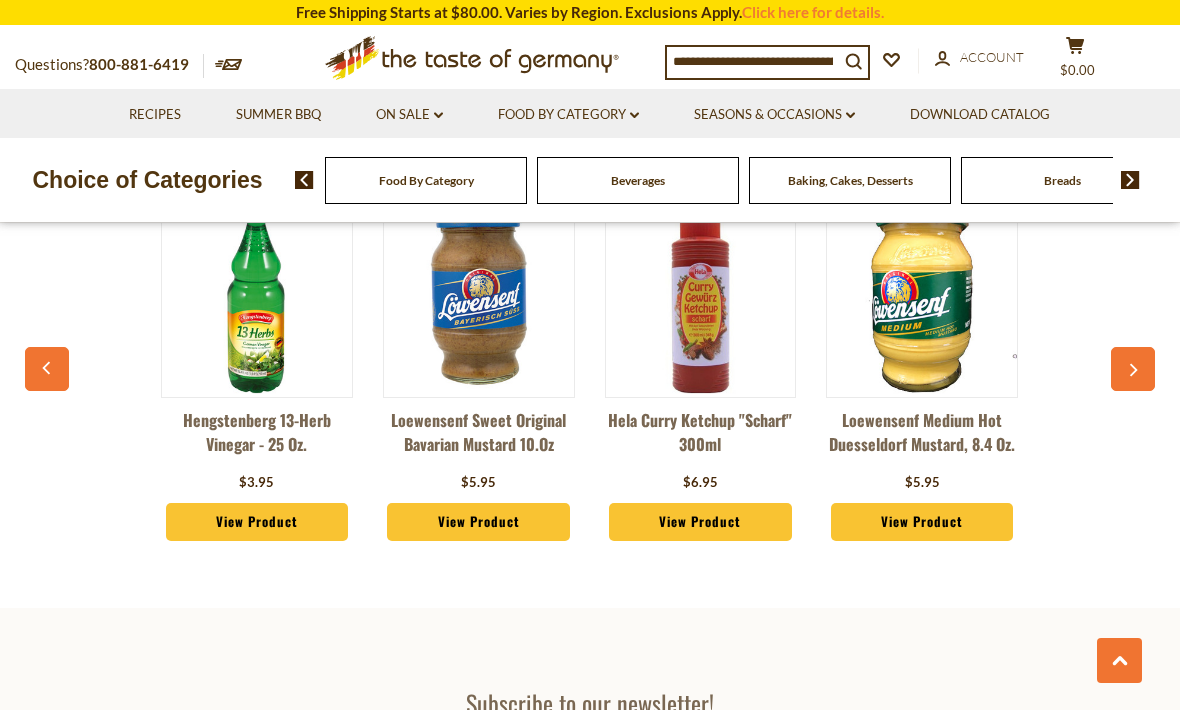 click 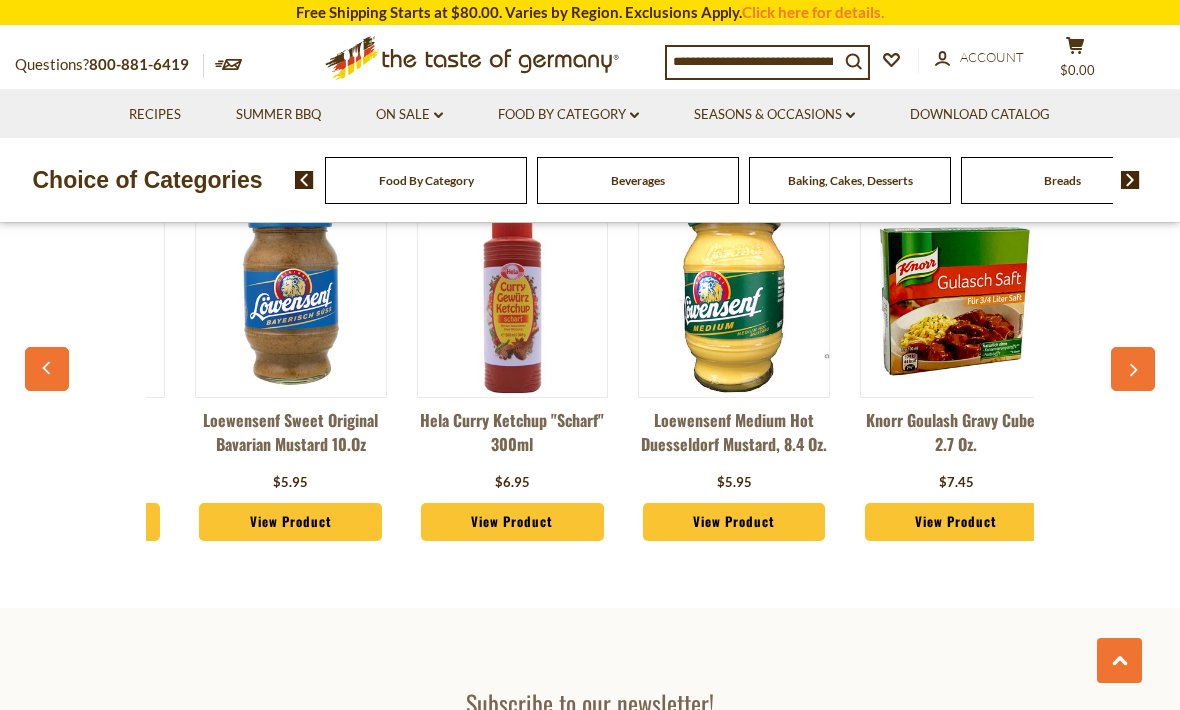 scroll, scrollTop: 0, scrollLeft: 888, axis: horizontal 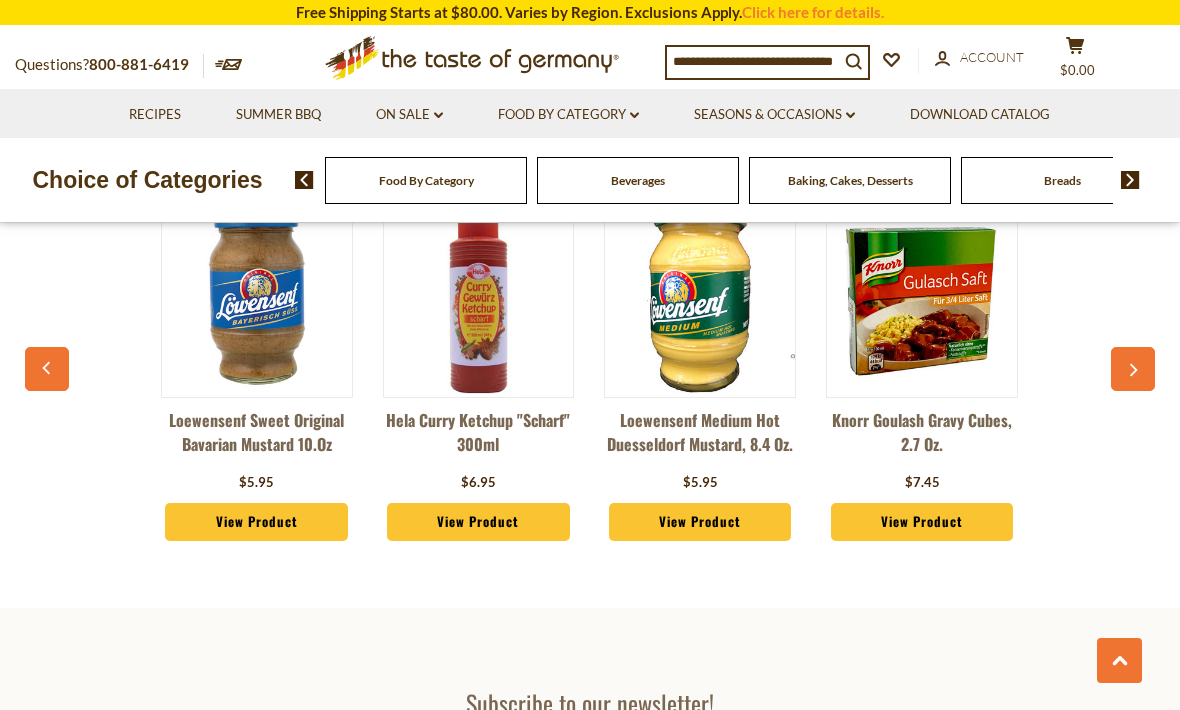 click 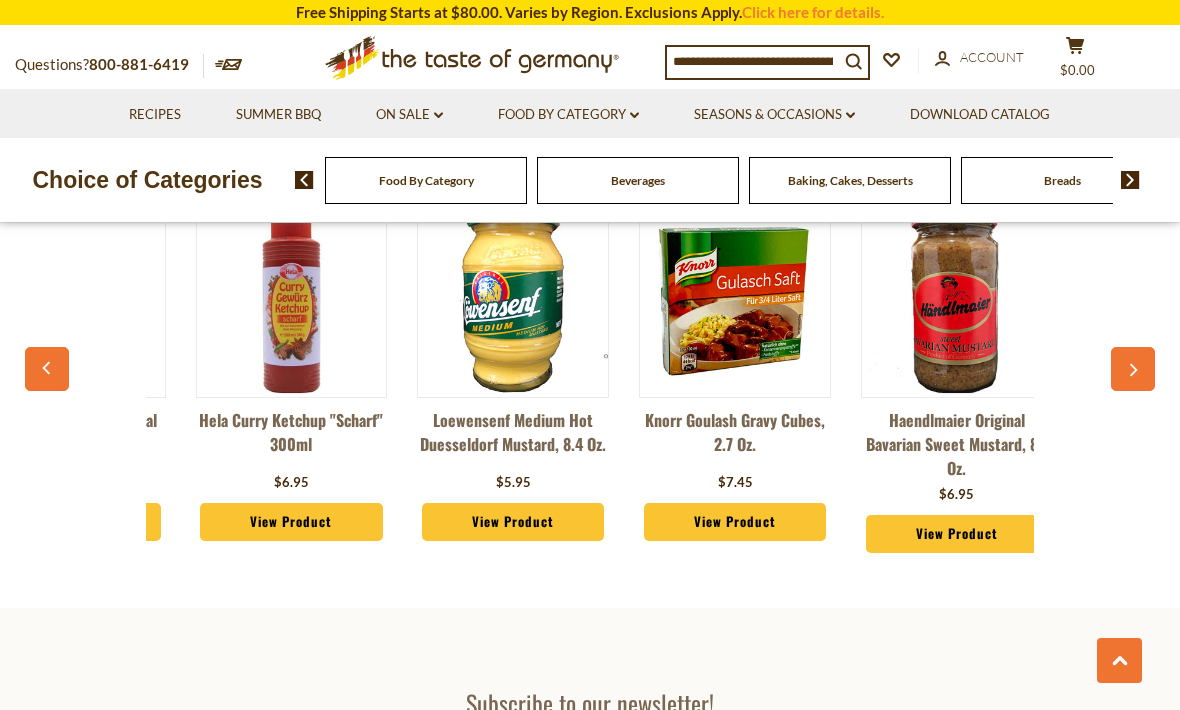 scroll, scrollTop: 0, scrollLeft: 1110, axis: horizontal 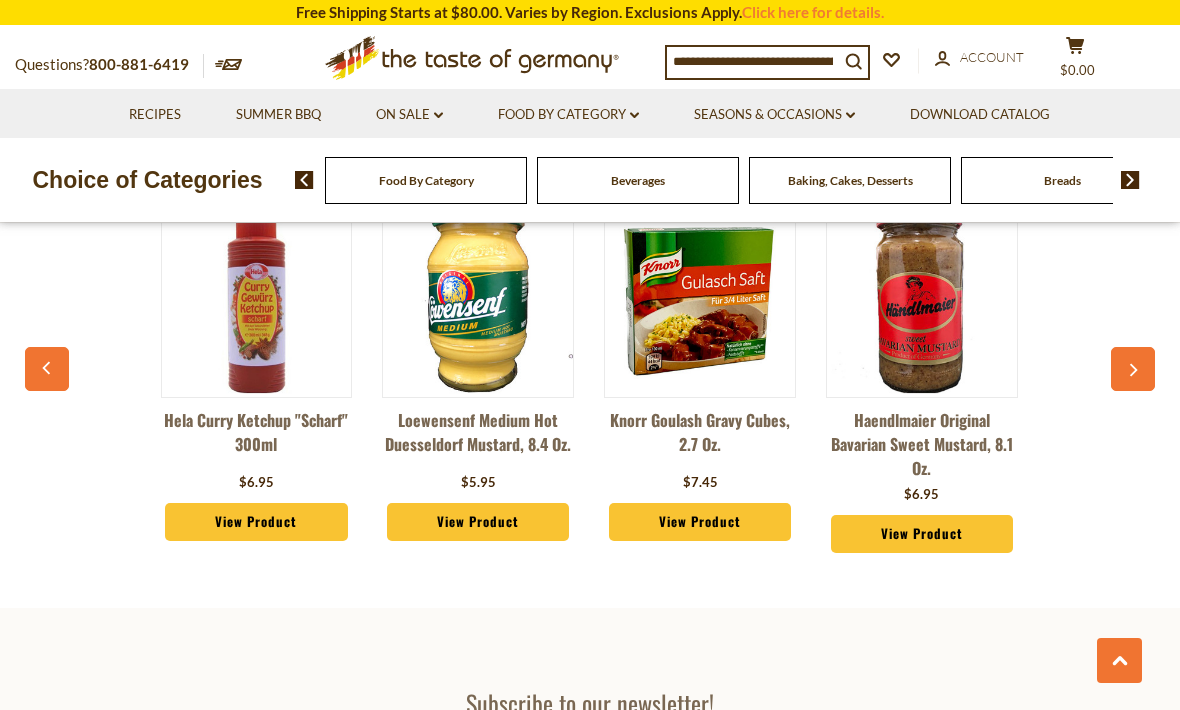 click 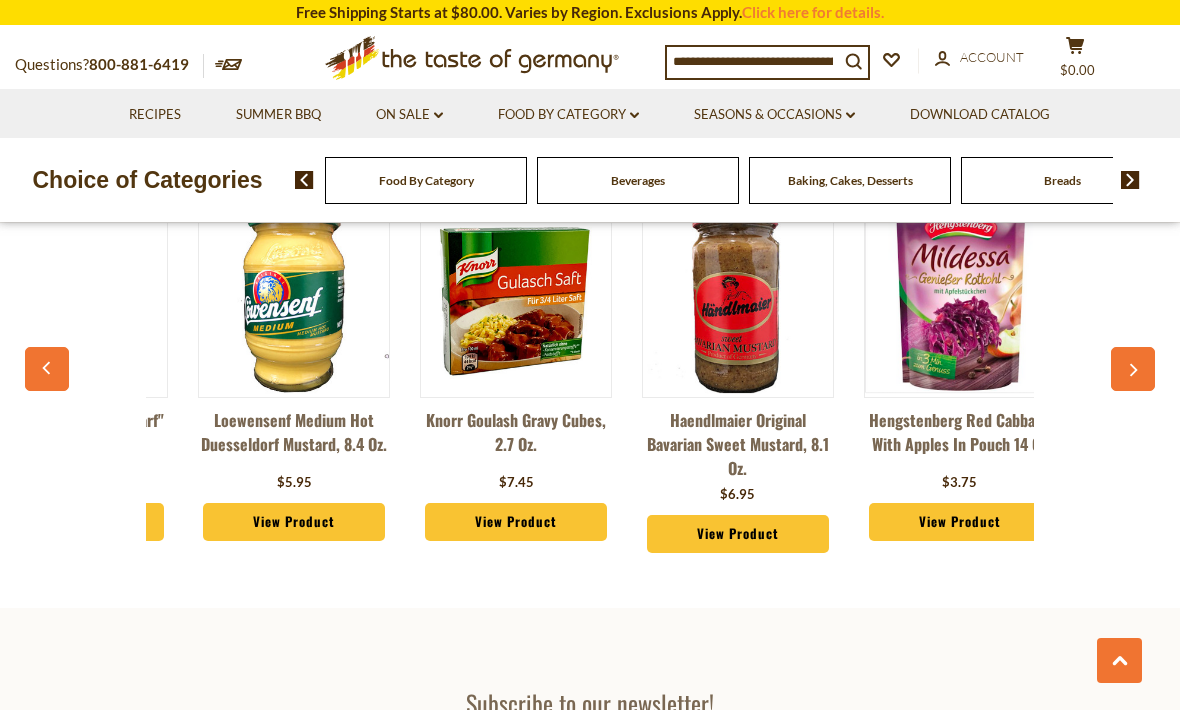 scroll, scrollTop: 0, scrollLeft: 1332, axis: horizontal 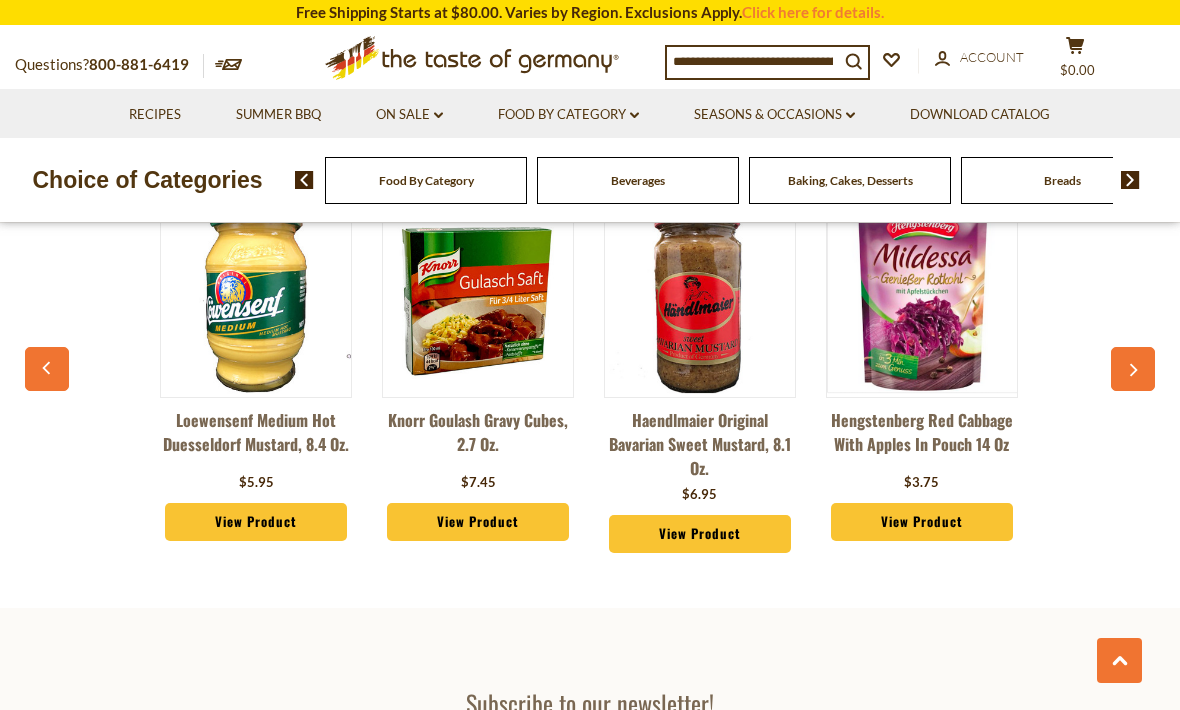 click 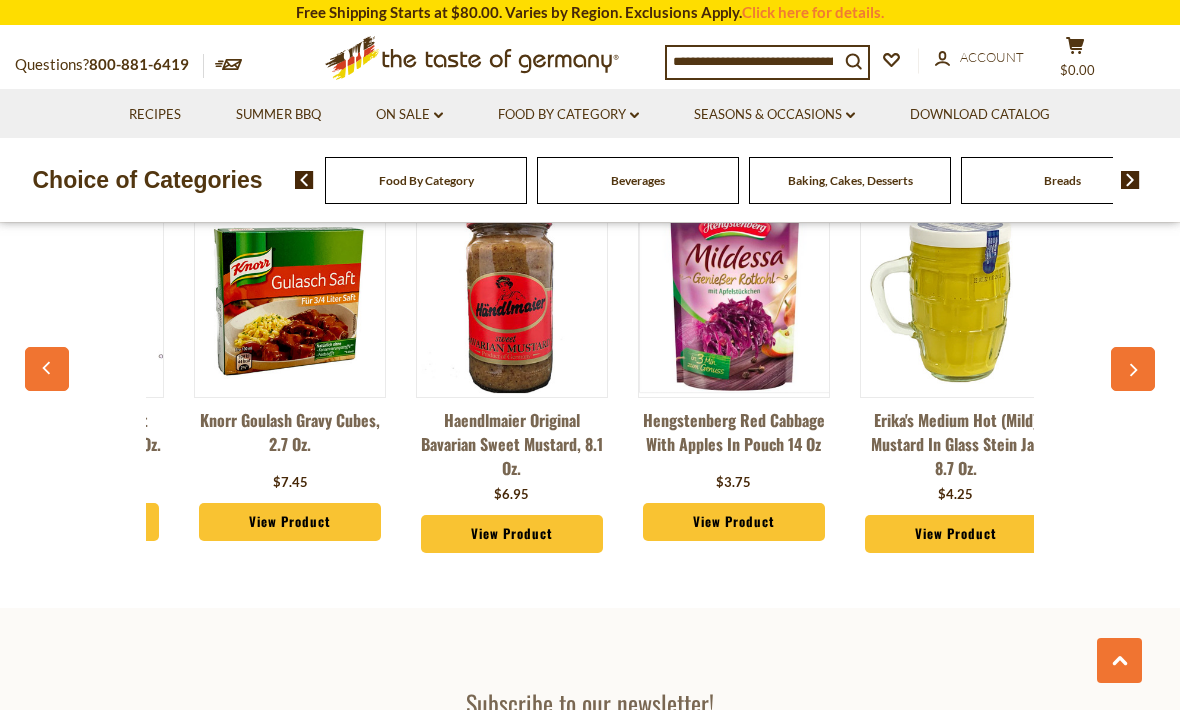 scroll, scrollTop: 0, scrollLeft: 1554, axis: horizontal 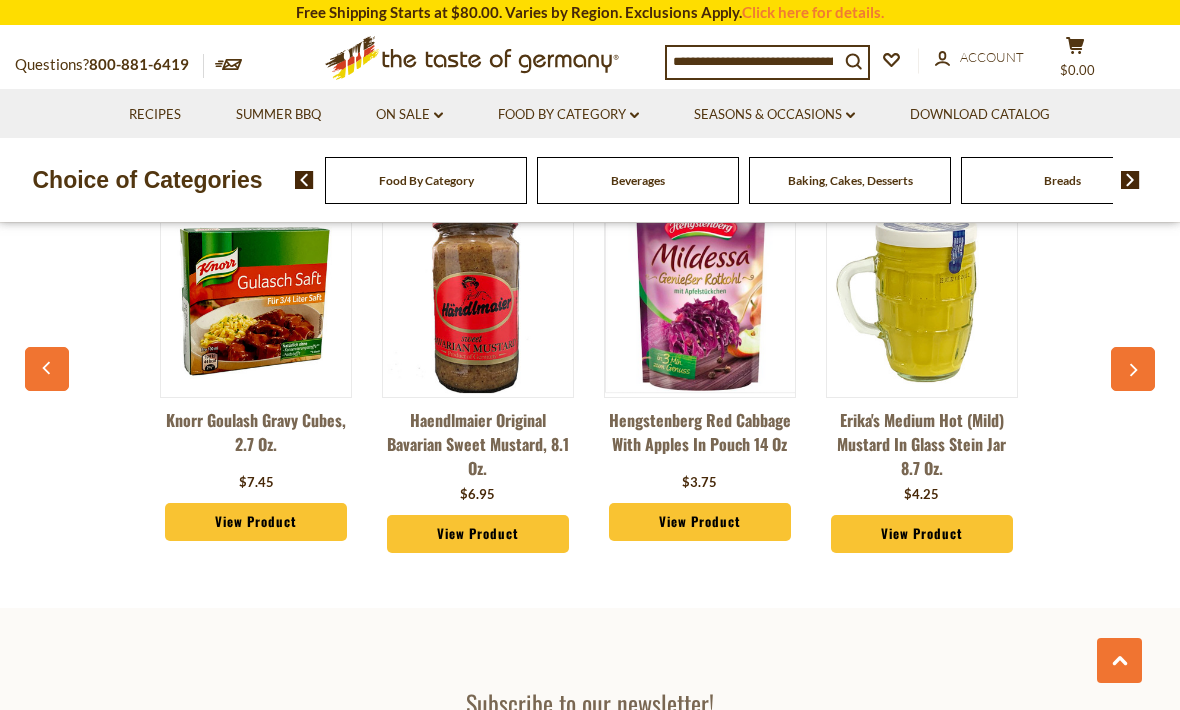 click 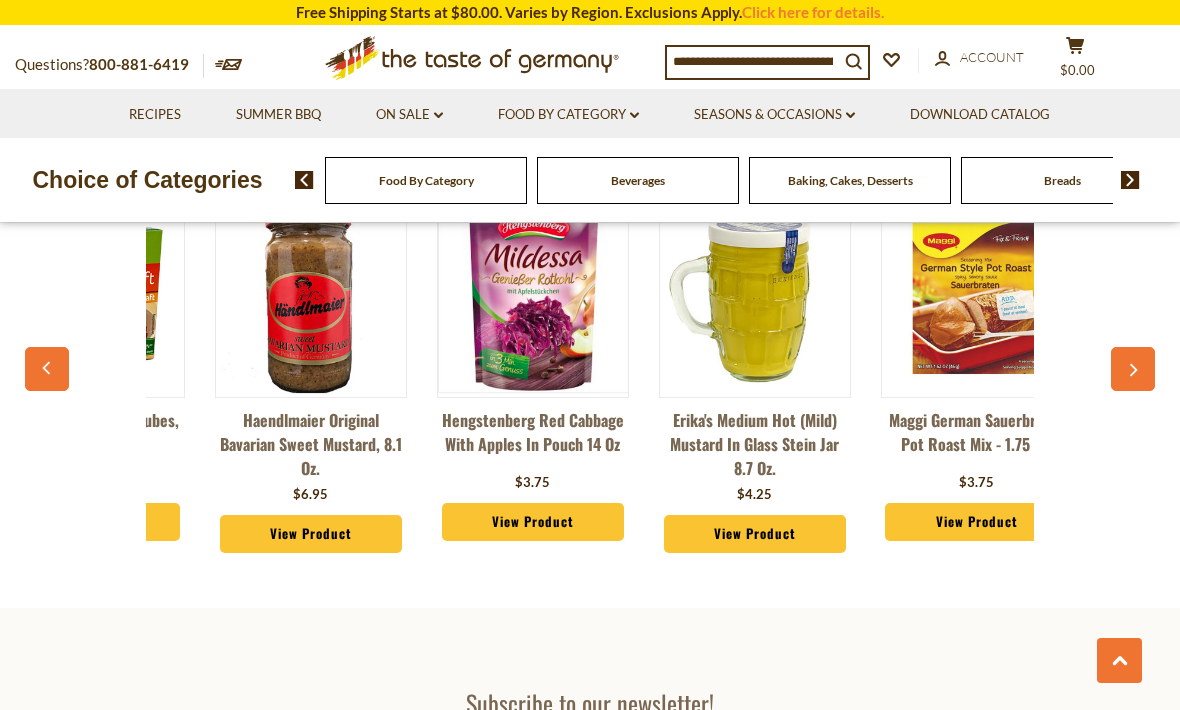scroll, scrollTop: 0, scrollLeft: 1776, axis: horizontal 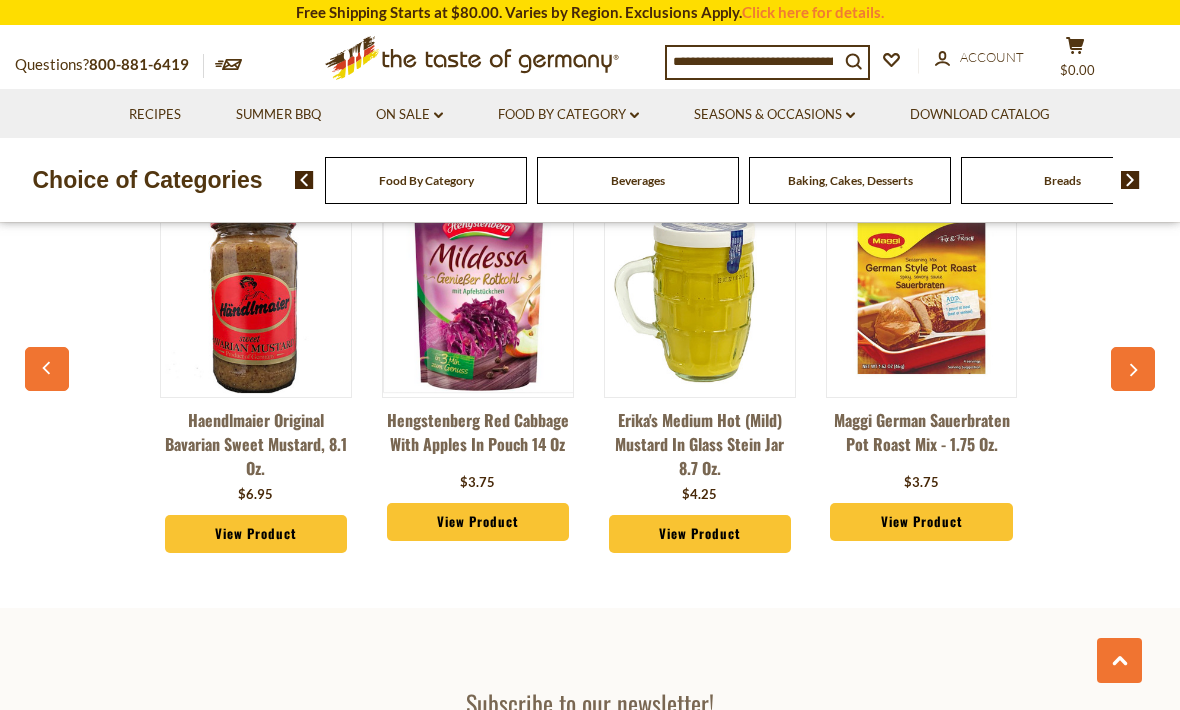 click 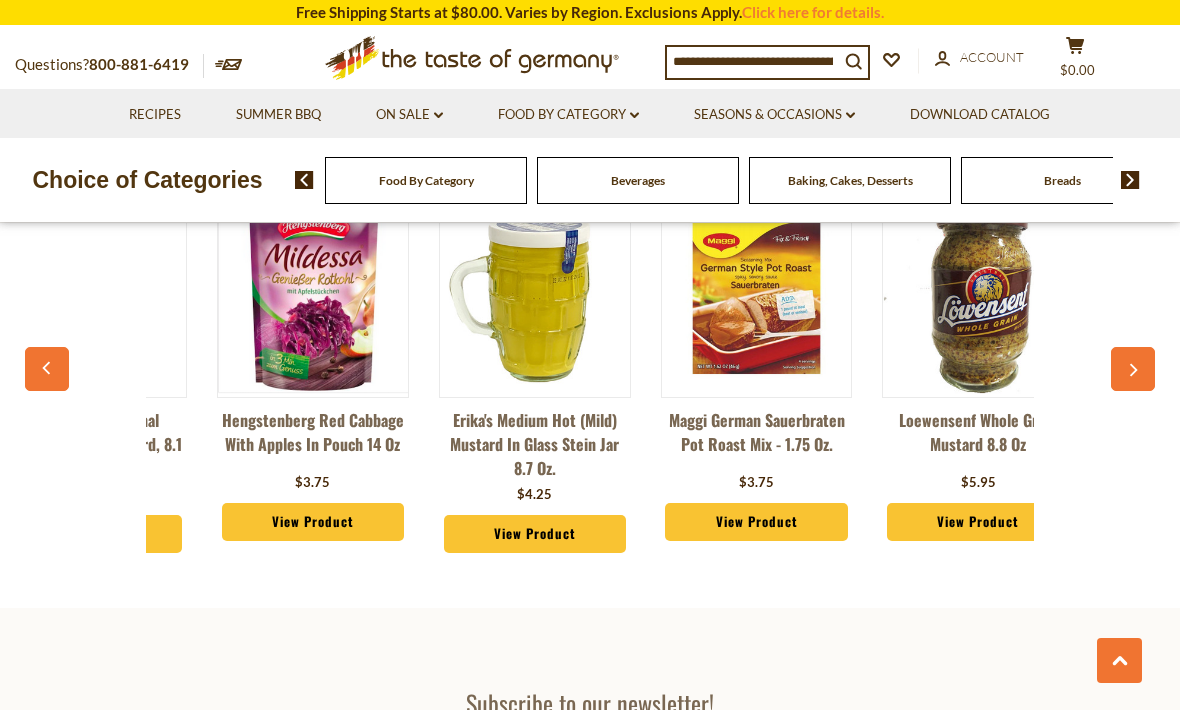 scroll, scrollTop: 0, scrollLeft: 1998, axis: horizontal 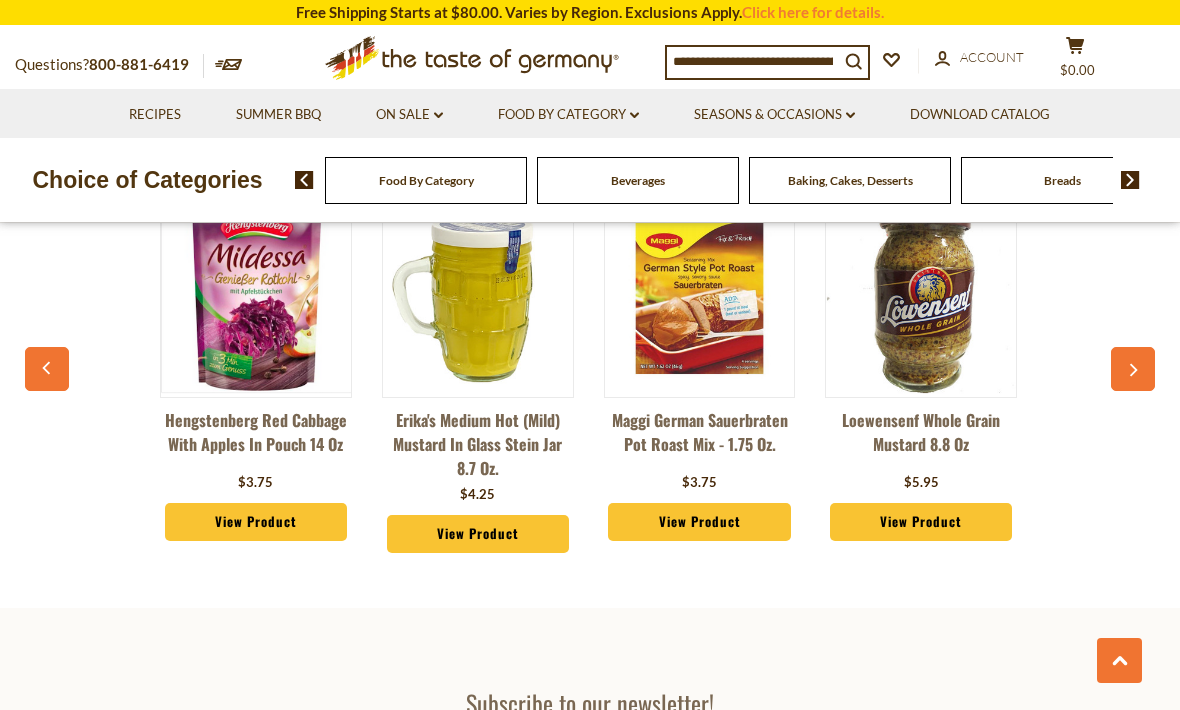 click 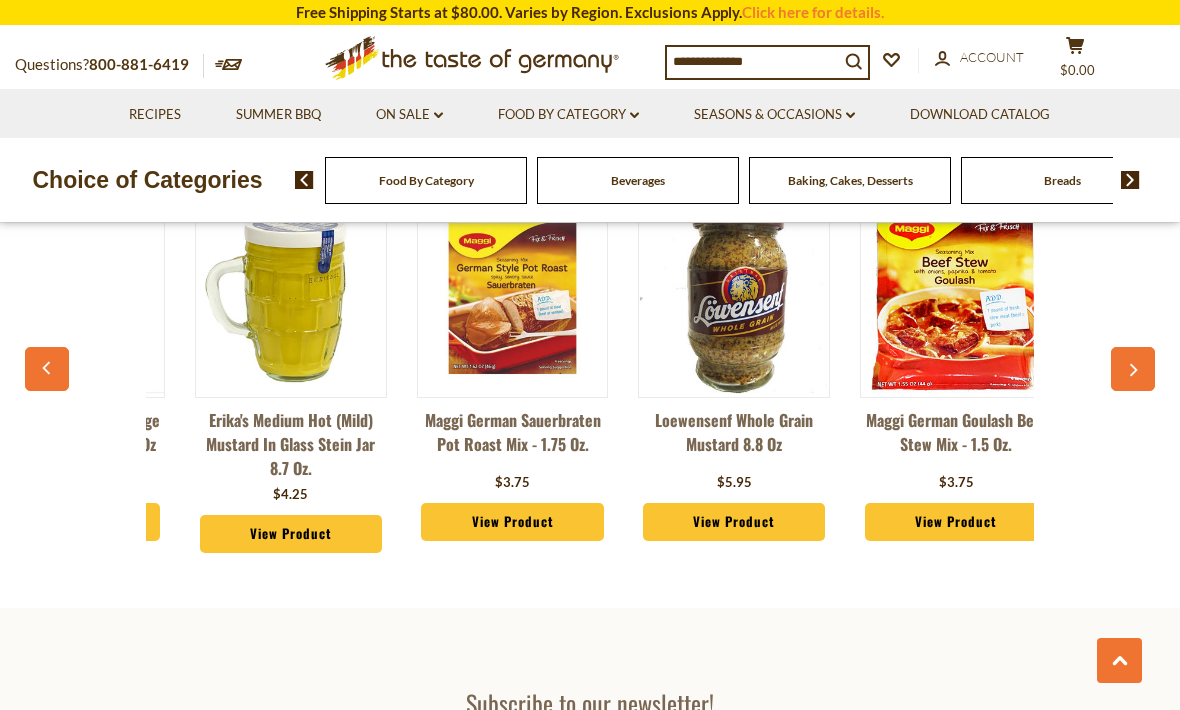 scroll, scrollTop: 0, scrollLeft: 2220, axis: horizontal 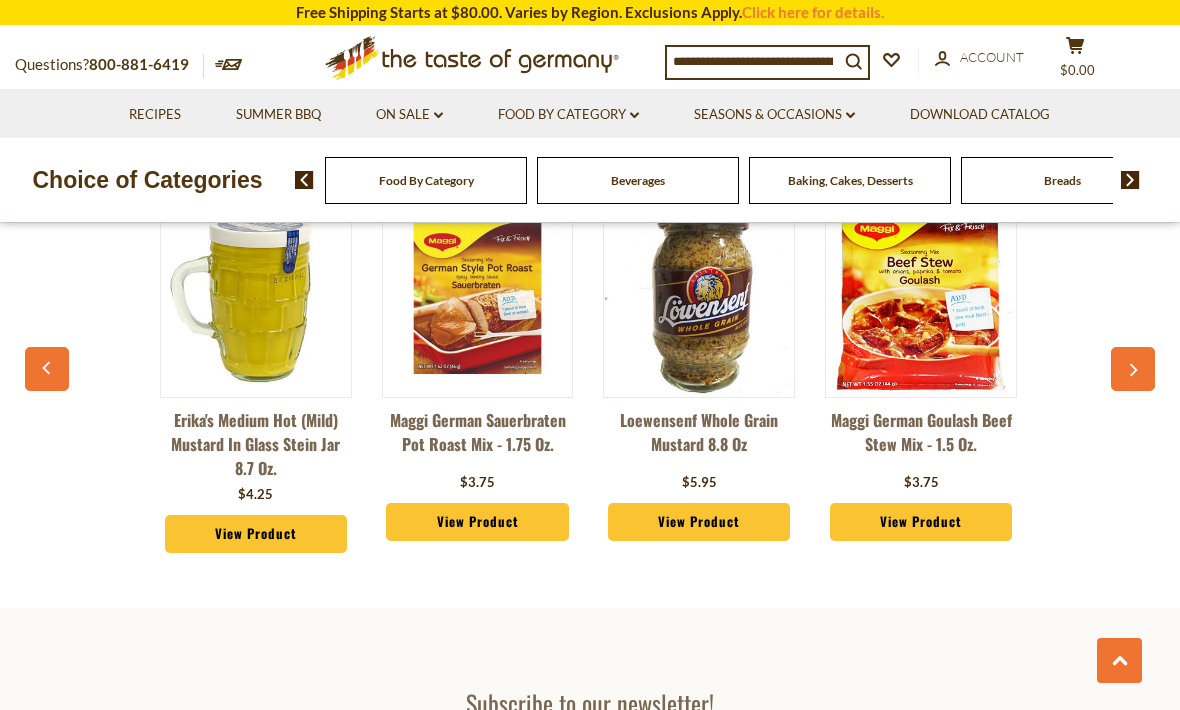 click 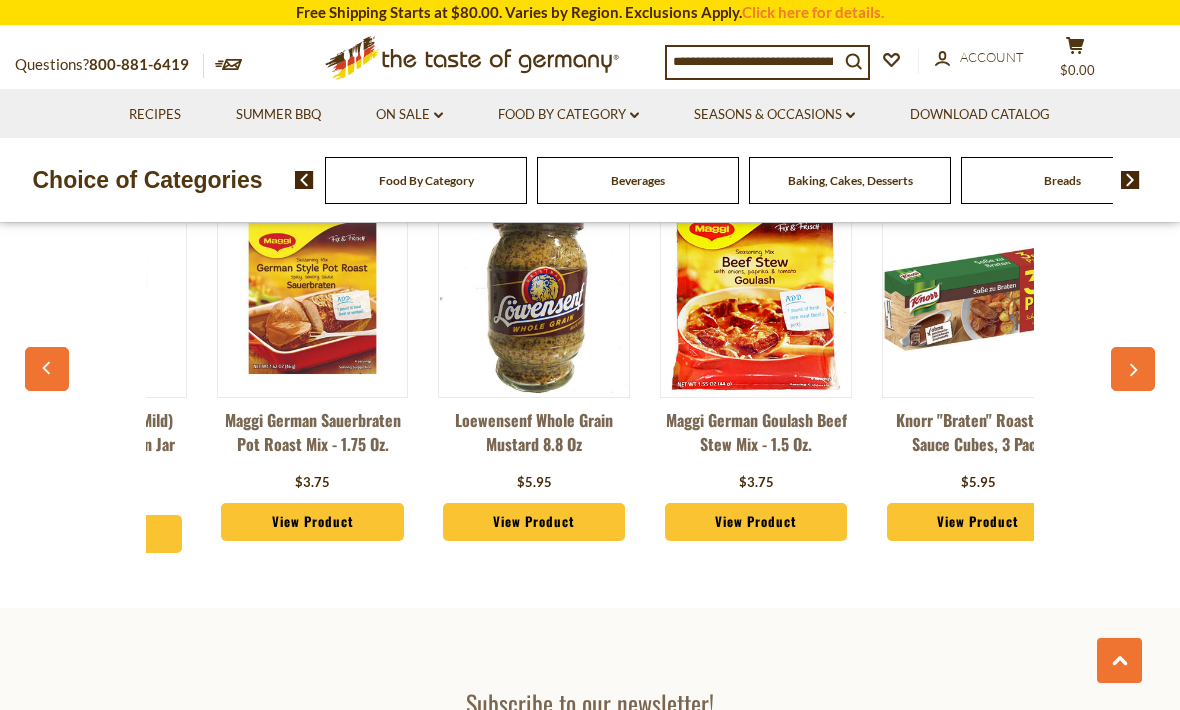 scroll, scrollTop: 0, scrollLeft: 2442, axis: horizontal 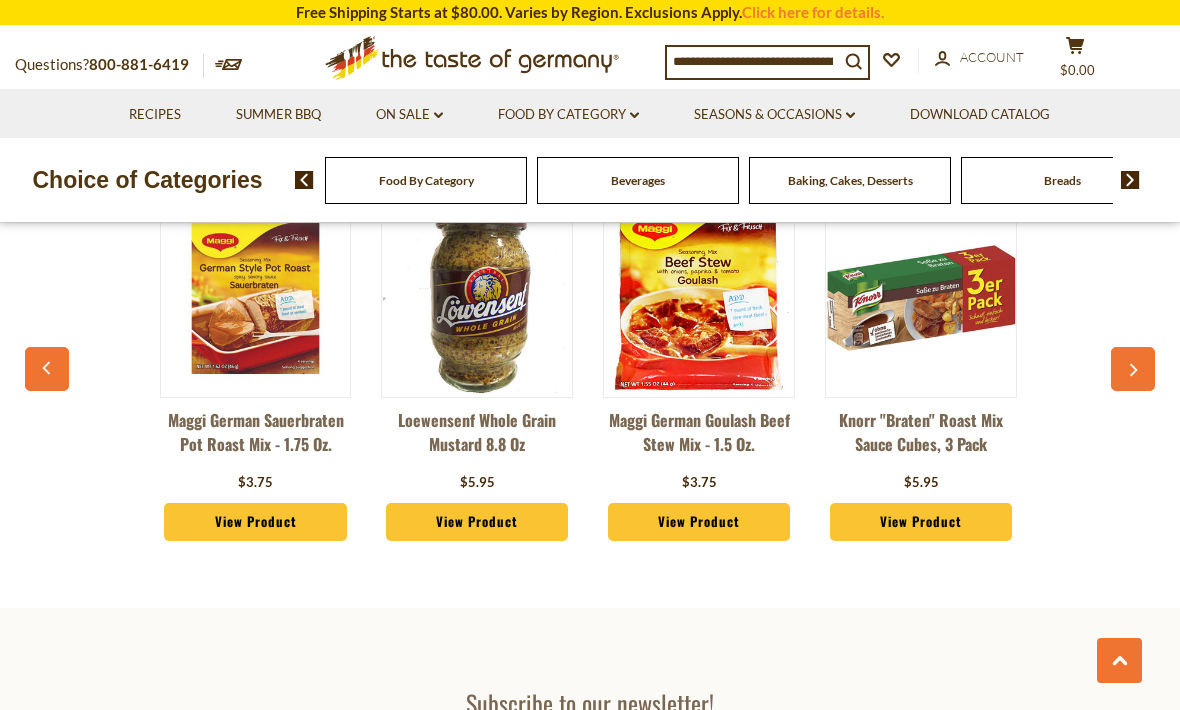 click at bounding box center (1133, 369) 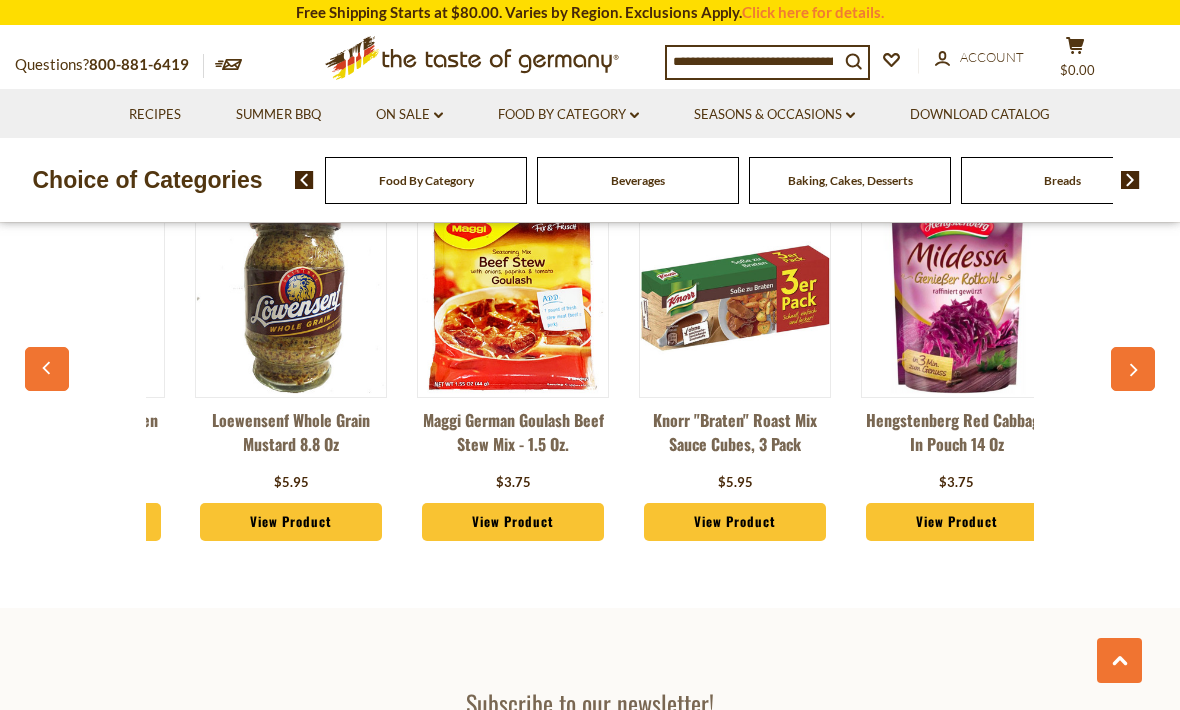 scroll, scrollTop: 0, scrollLeft: 2663, axis: horizontal 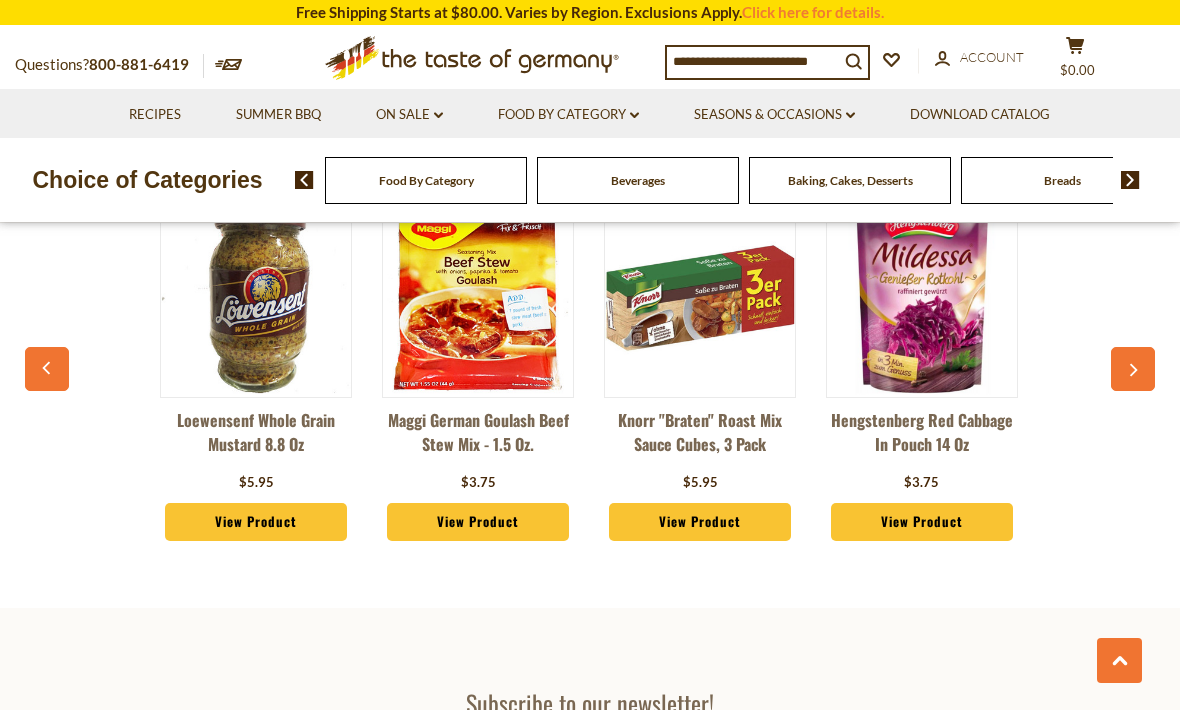 click 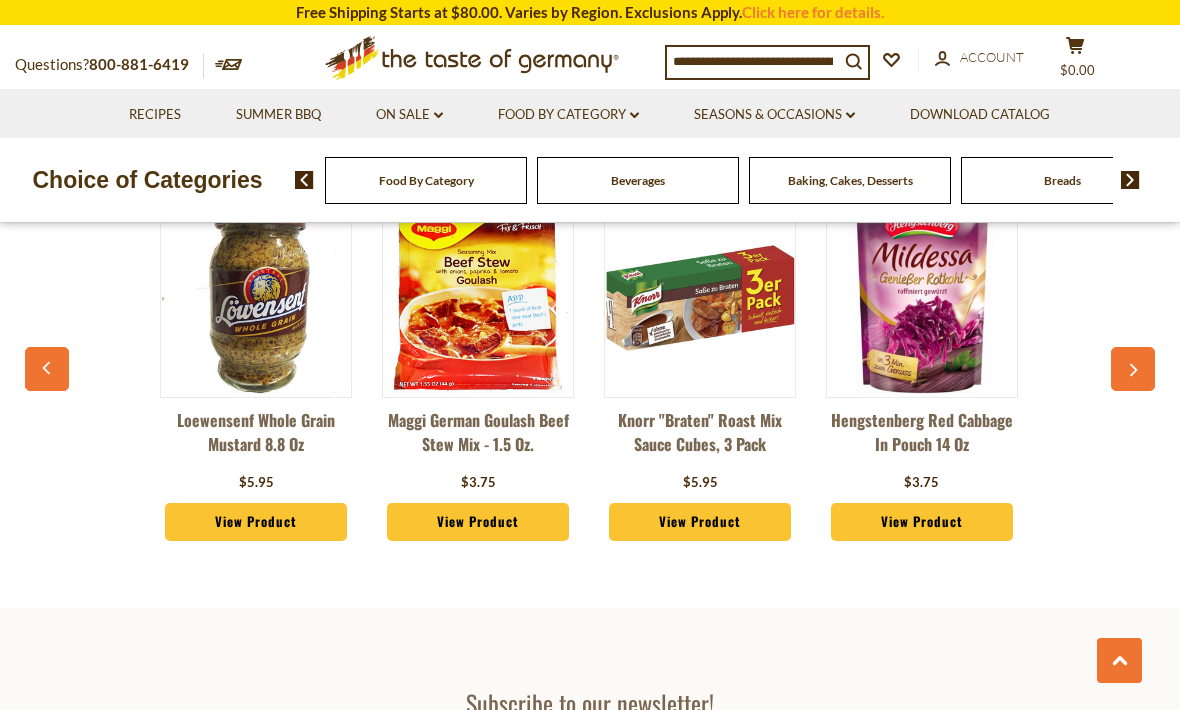 click 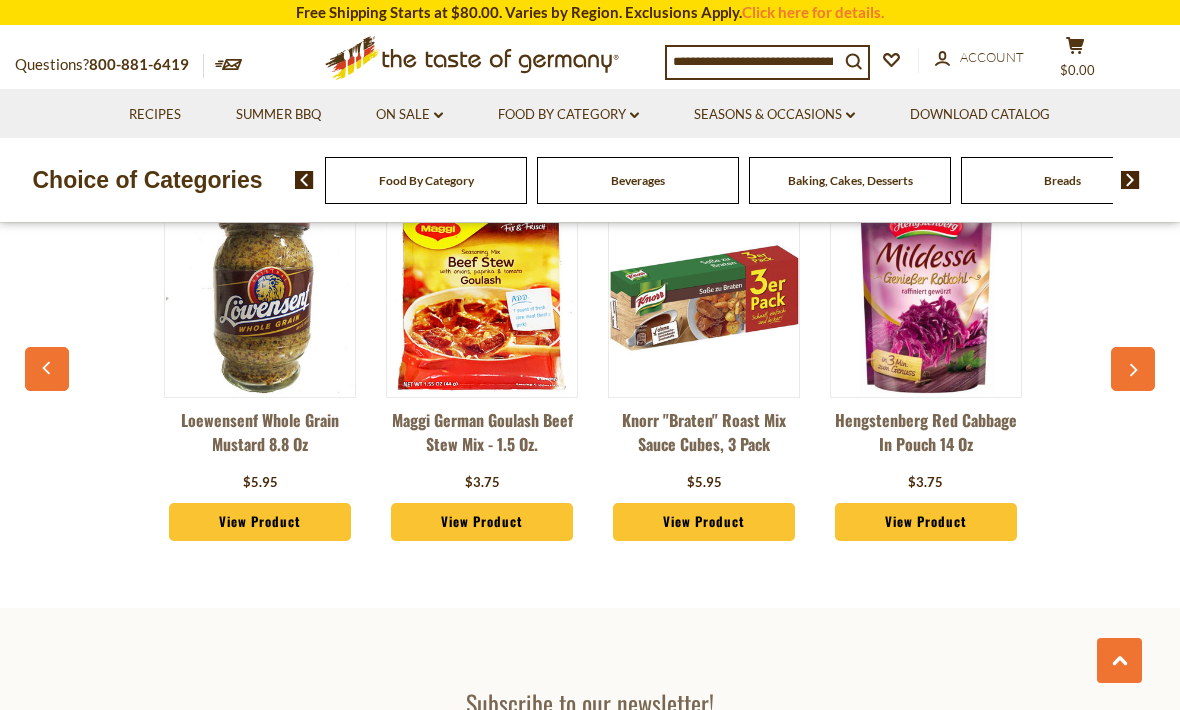 scroll, scrollTop: 0, scrollLeft: 2663, axis: horizontal 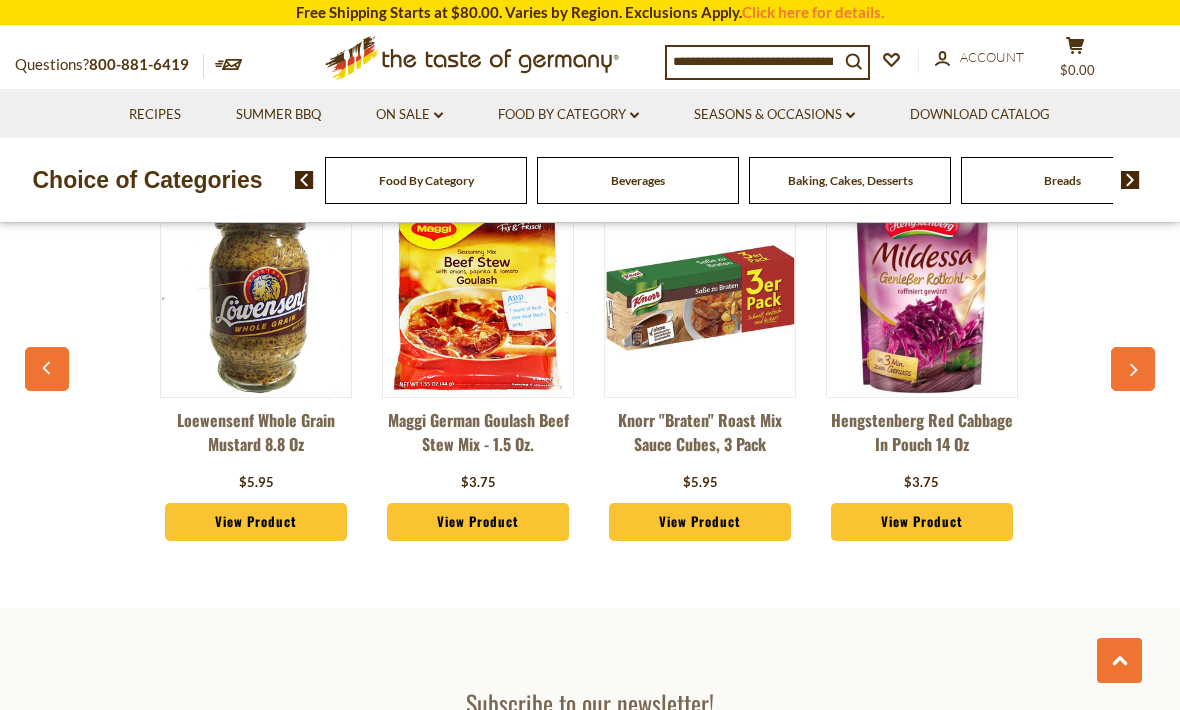 click on "Candy" at bounding box center [426, 180] 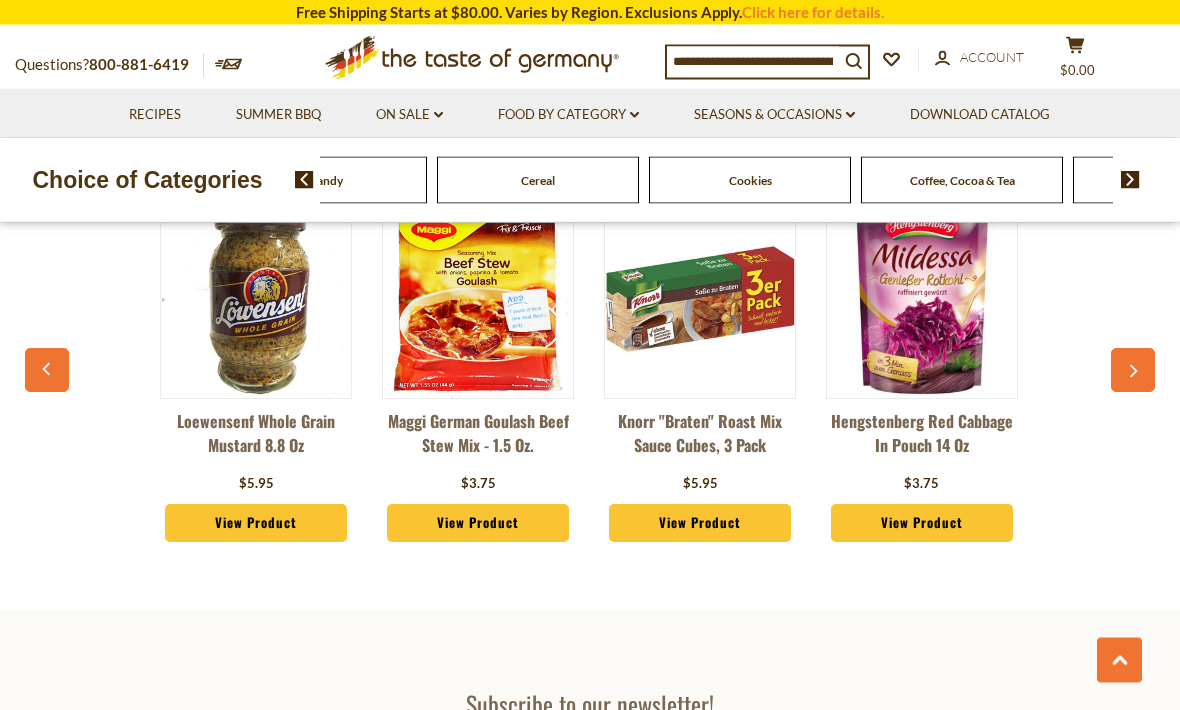 scroll, scrollTop: 5169, scrollLeft: 0, axis: vertical 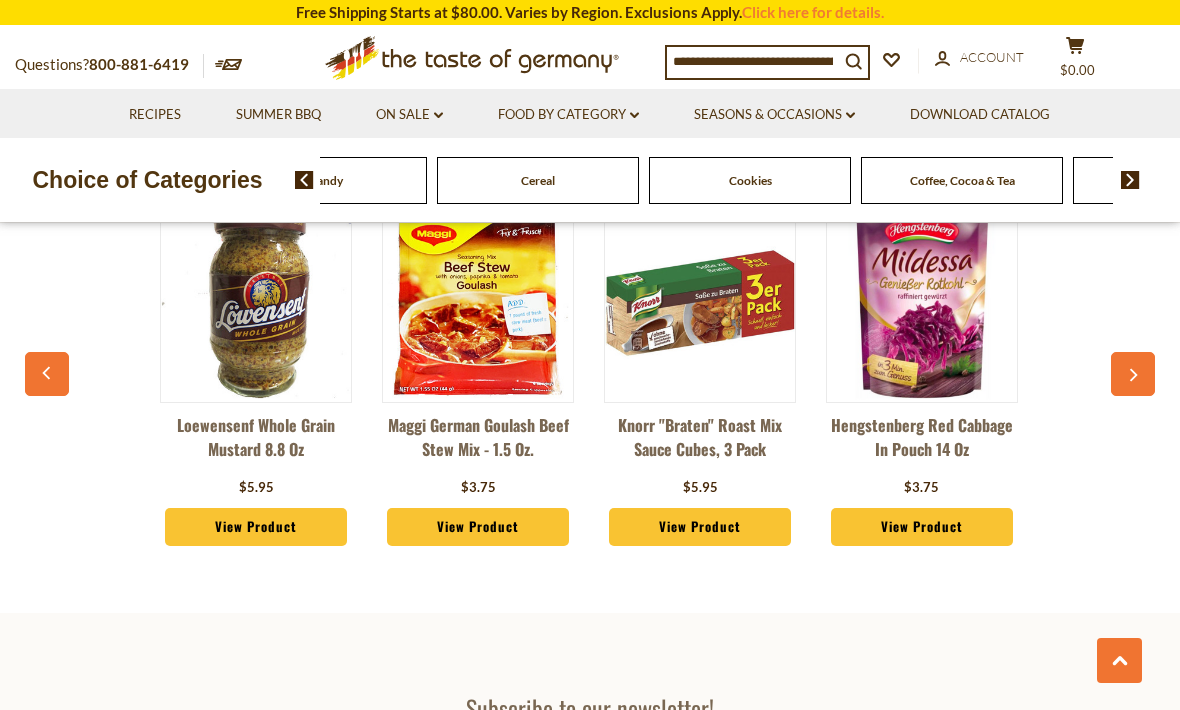 click at bounding box center [1130, 180] 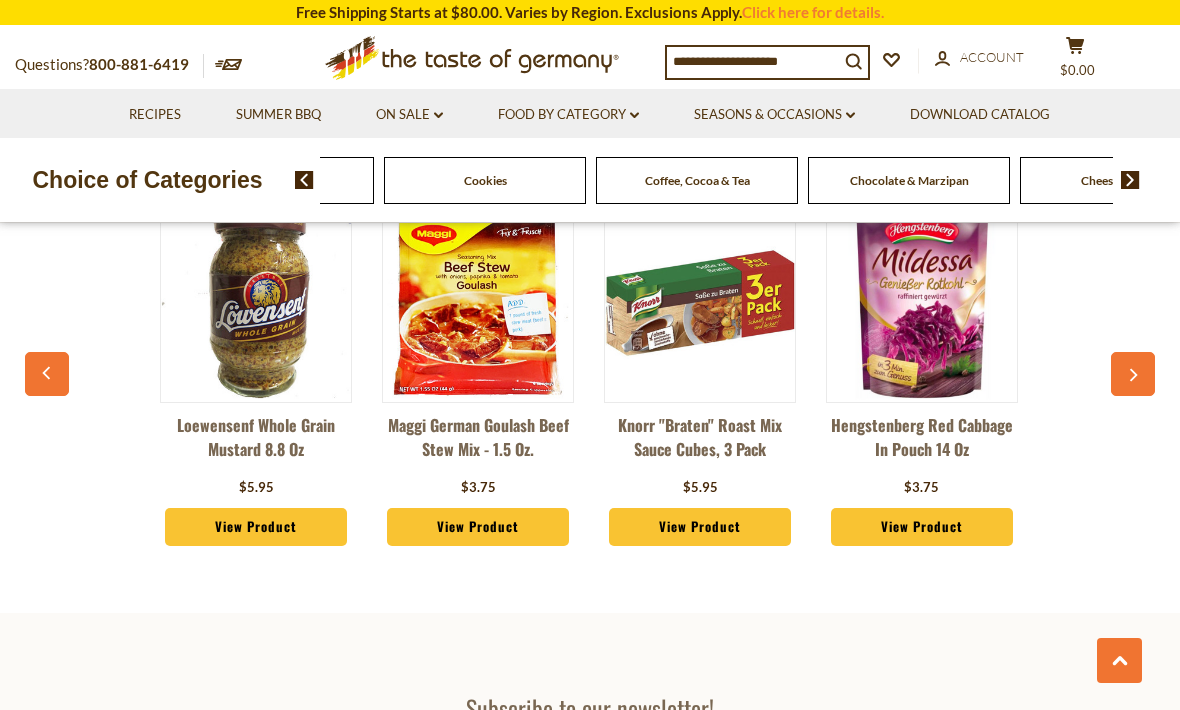click at bounding box center [1130, 180] 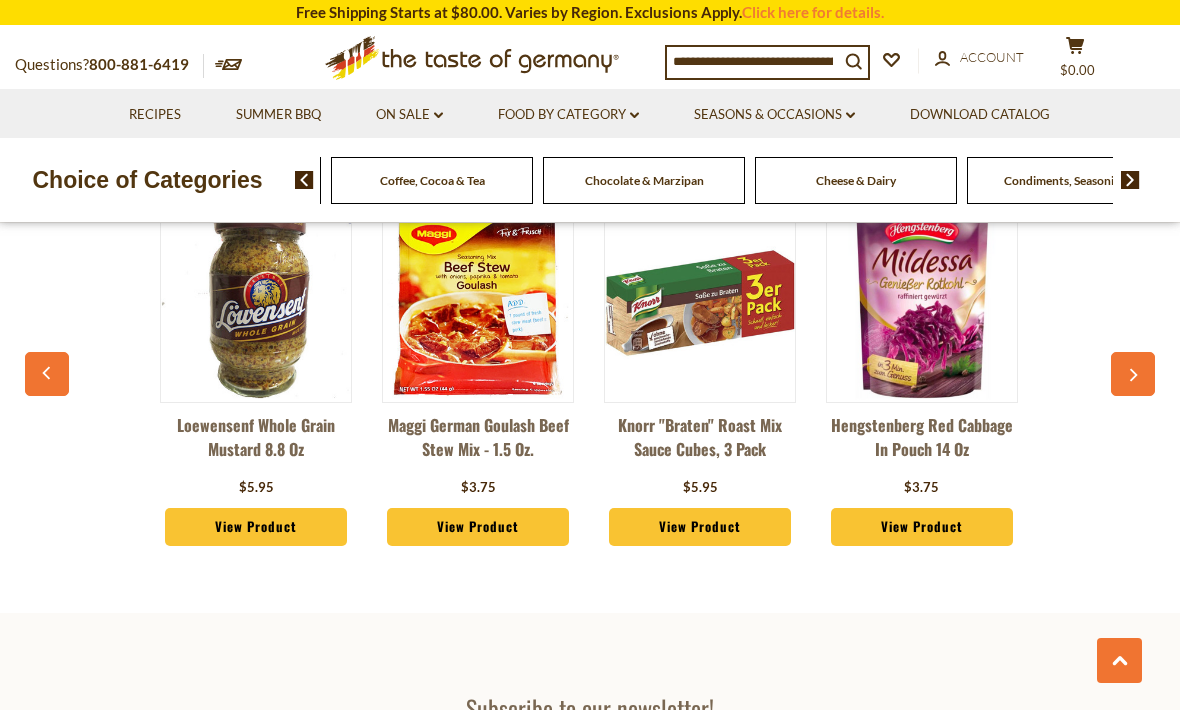 click on "Cheese & Dairy" at bounding box center [-1052, 180] 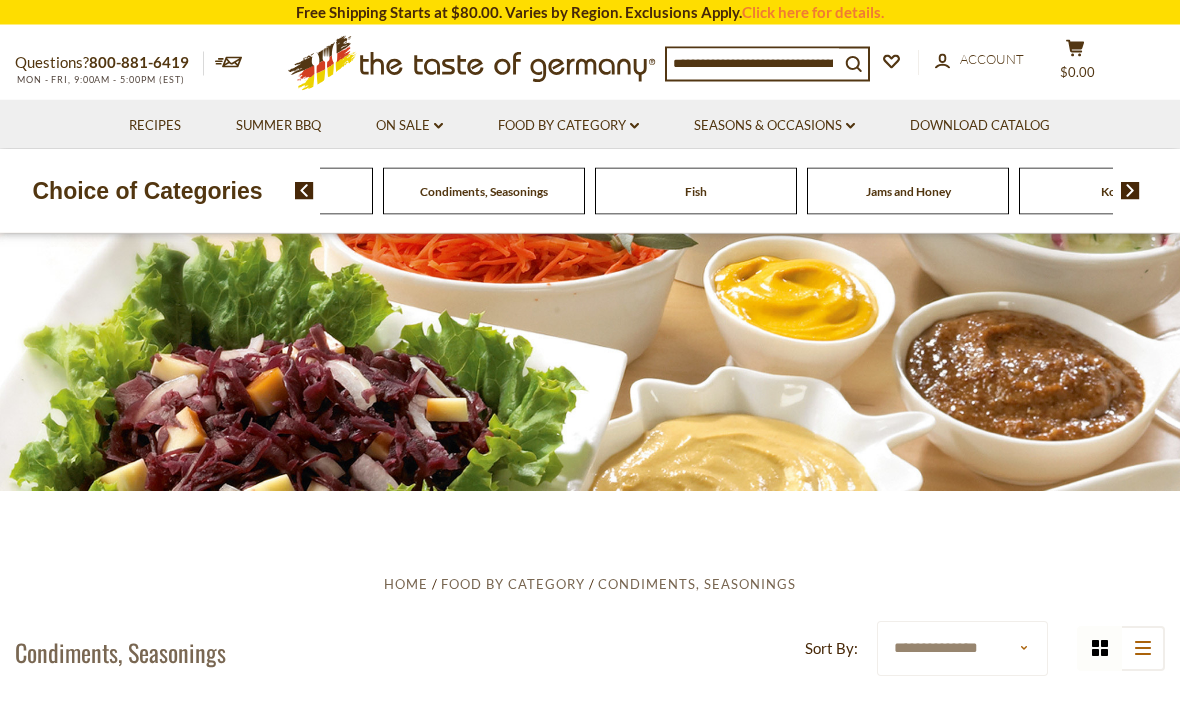 scroll, scrollTop: 37, scrollLeft: 0, axis: vertical 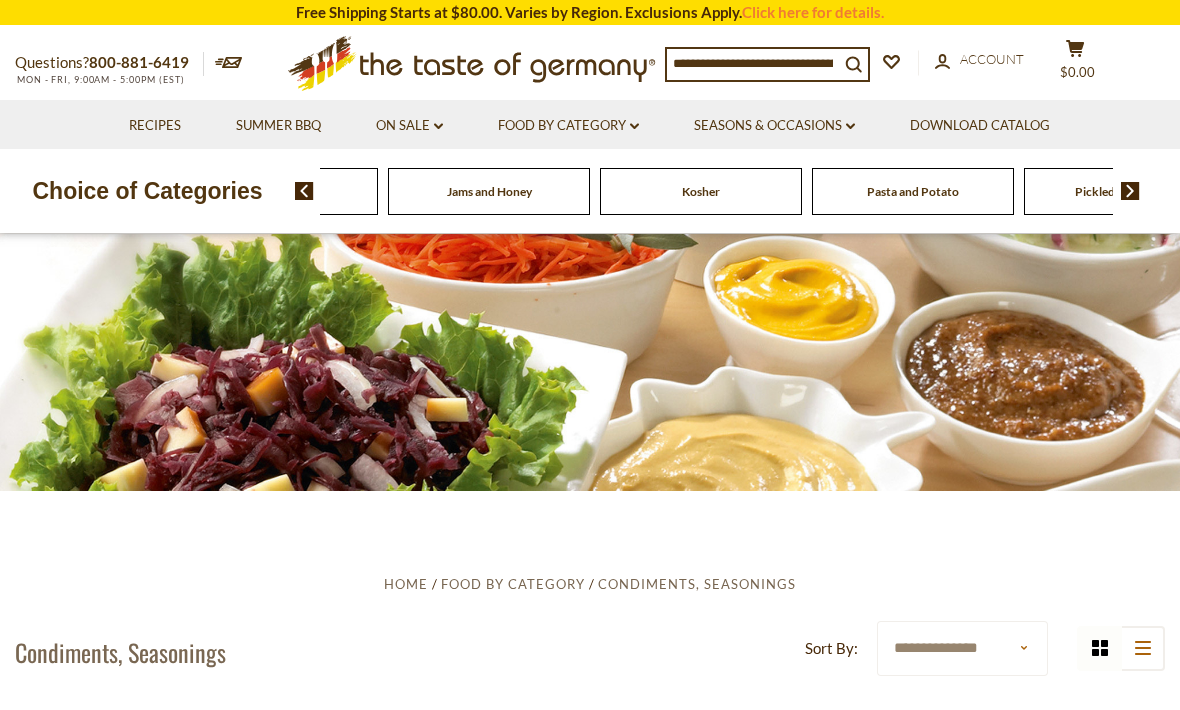 click on "Fish" at bounding box center [-2055, 191] 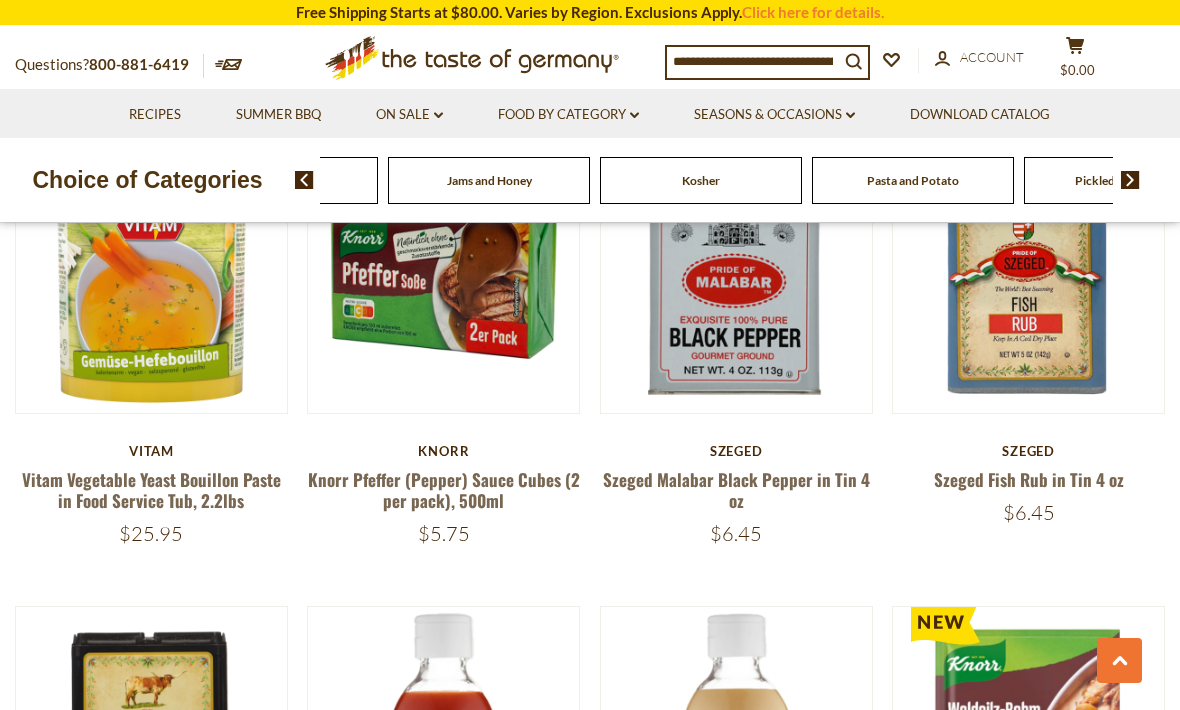 scroll, scrollTop: 1549, scrollLeft: 0, axis: vertical 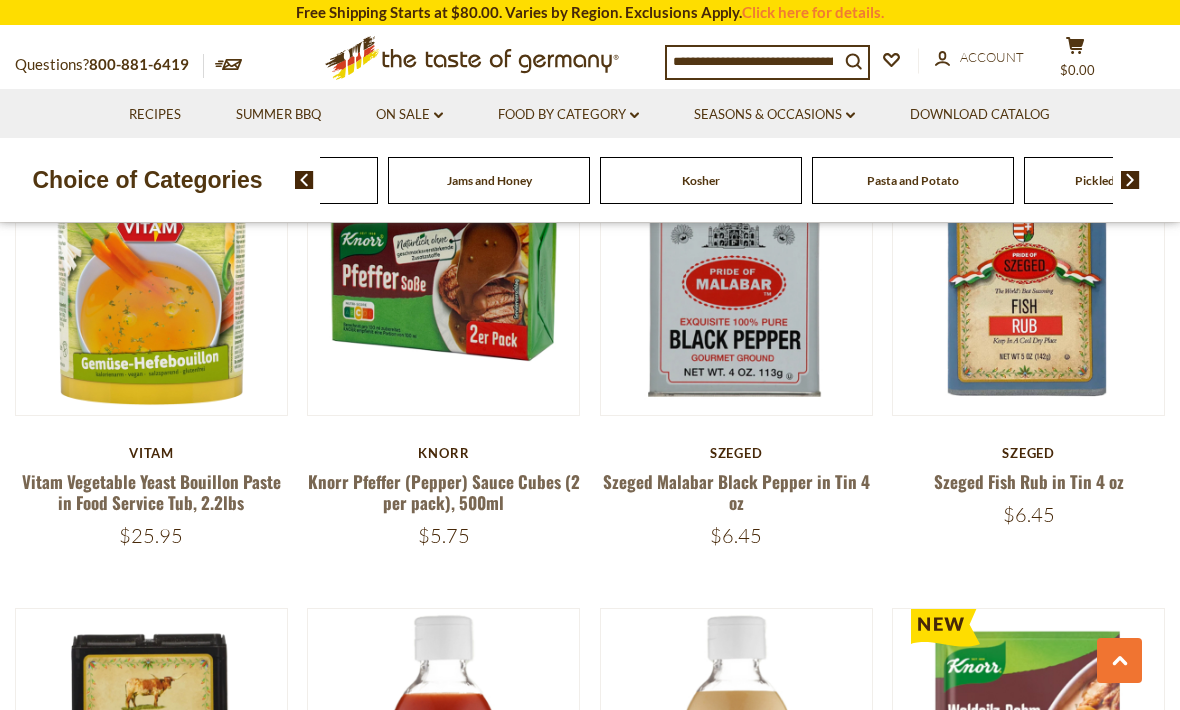 click on "Food By Category
dropdown_arrow" at bounding box center [568, 115] 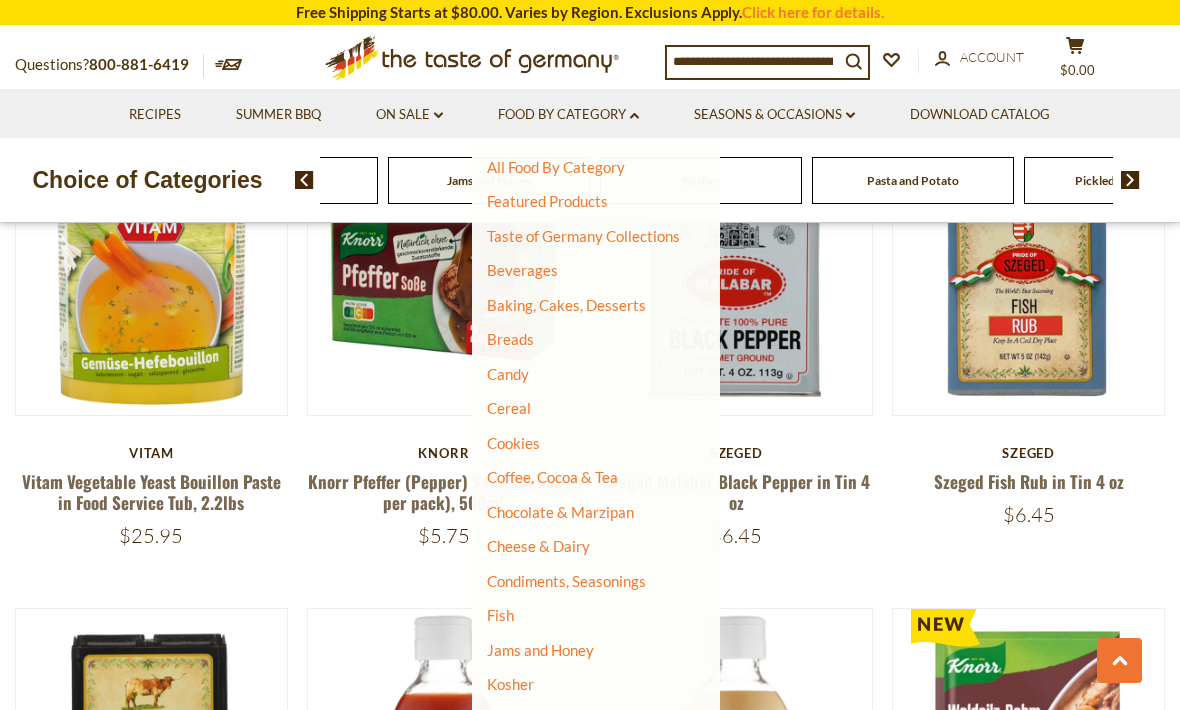 click on "Candy" at bounding box center (508, 374) 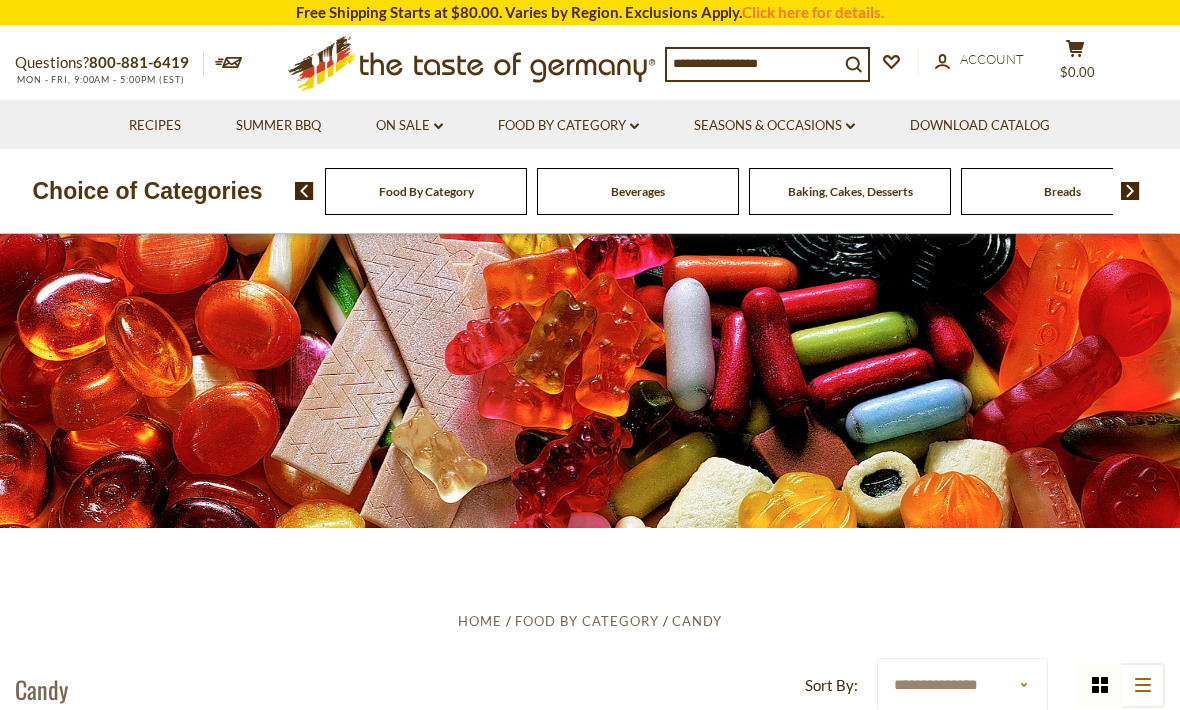 scroll, scrollTop: 0, scrollLeft: 0, axis: both 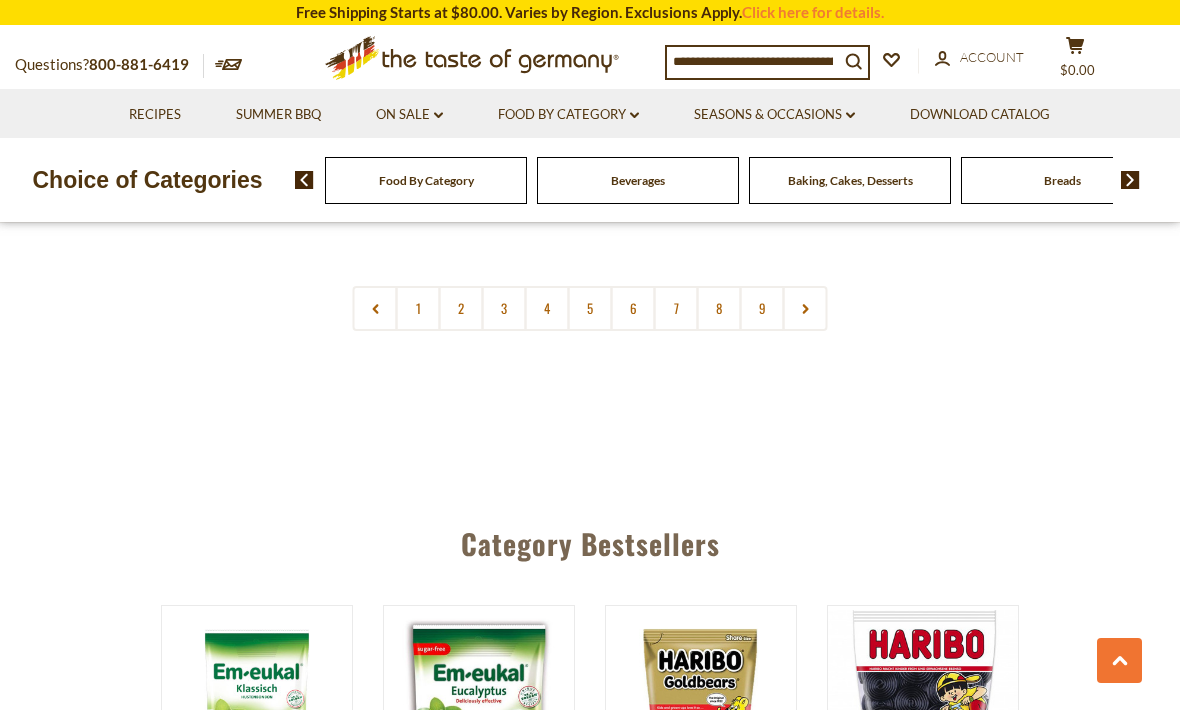 click at bounding box center [805, 308] 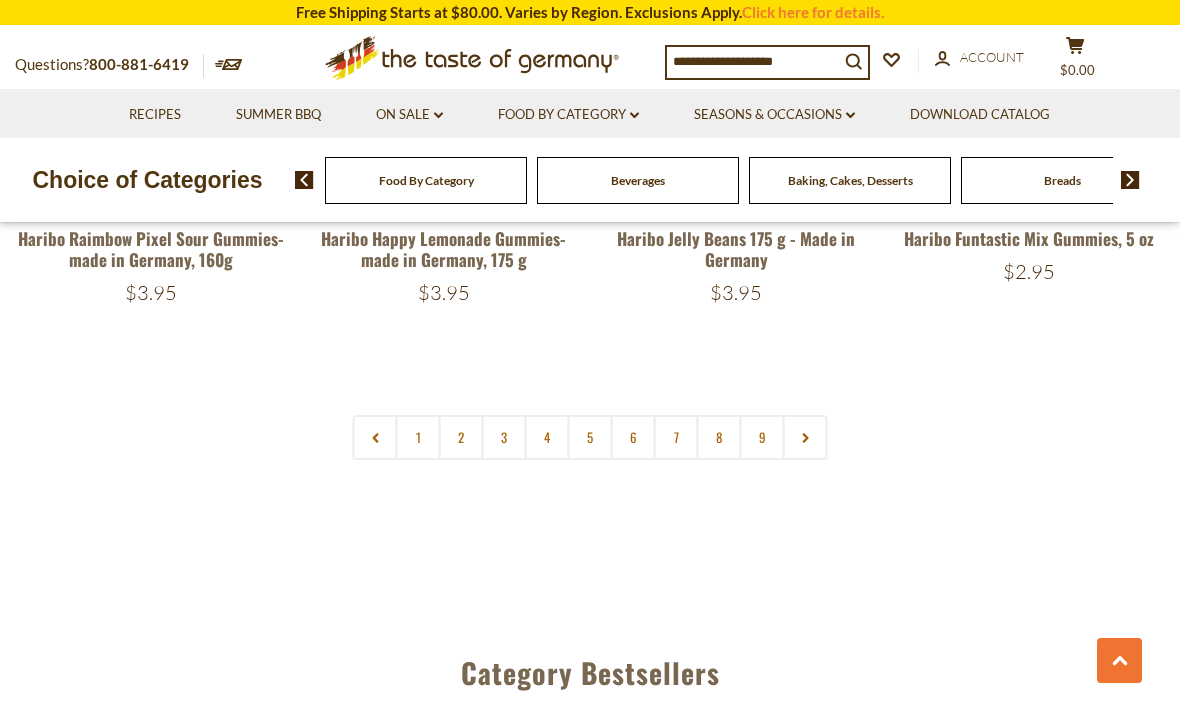 scroll, scrollTop: 4708, scrollLeft: 0, axis: vertical 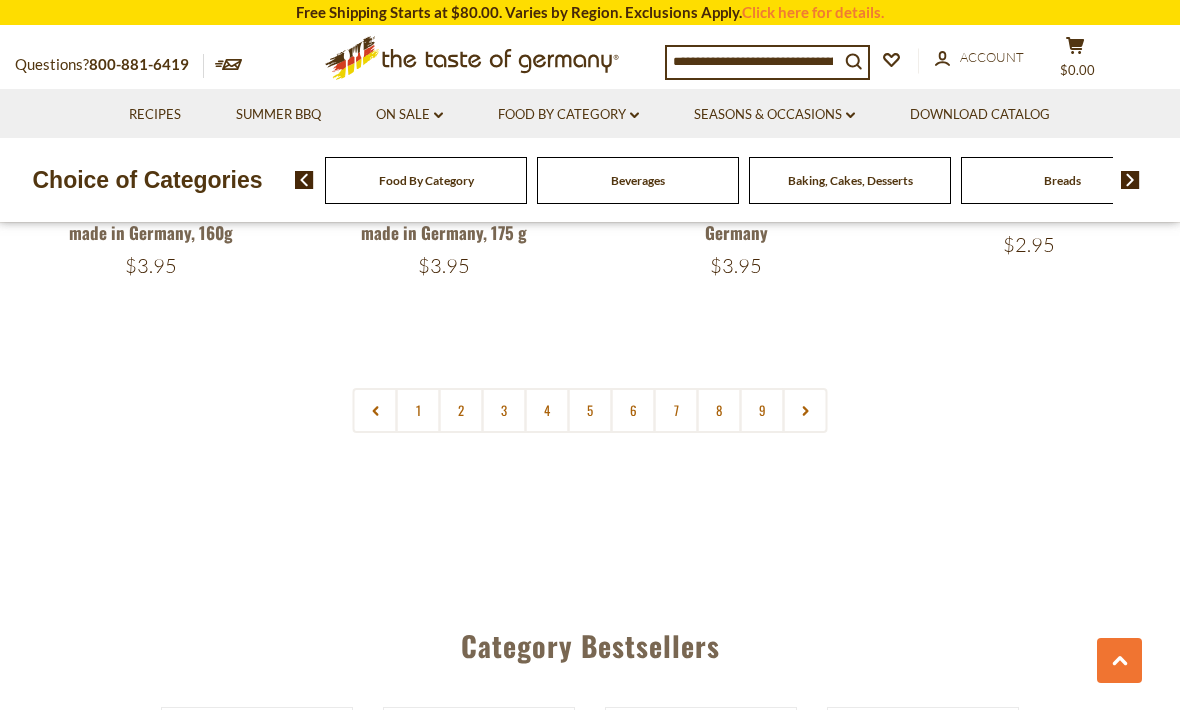 click on "7" at bounding box center (676, 410) 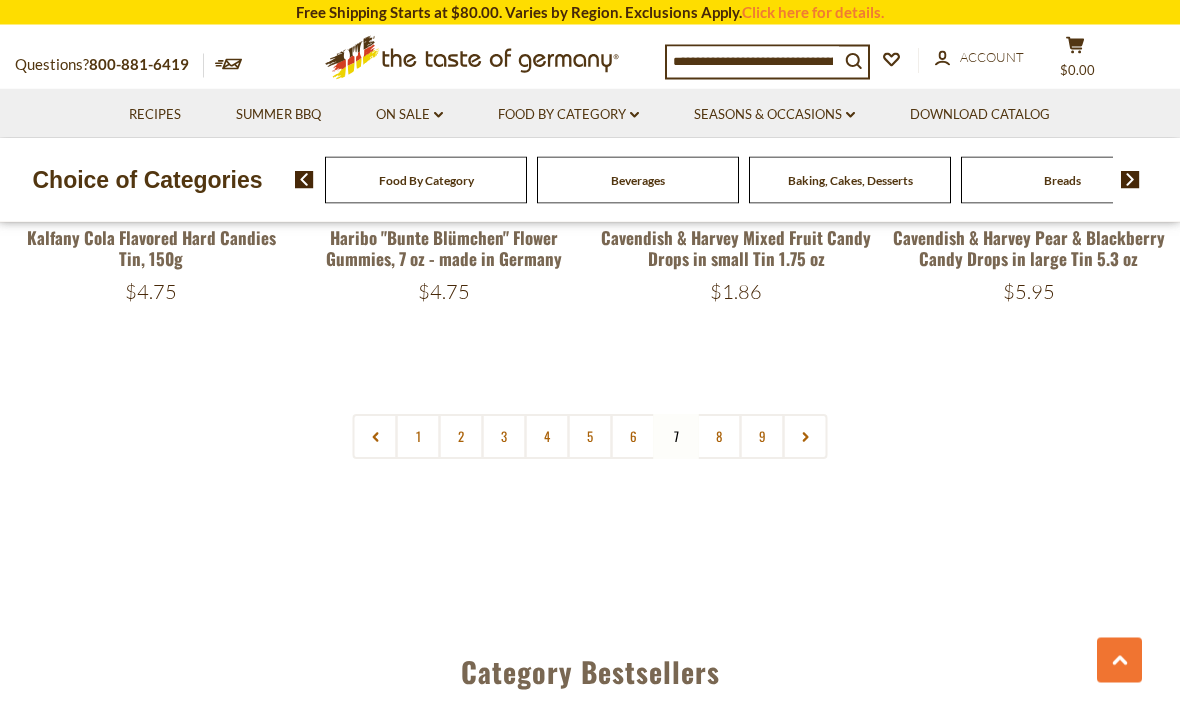 scroll, scrollTop: 4590, scrollLeft: 0, axis: vertical 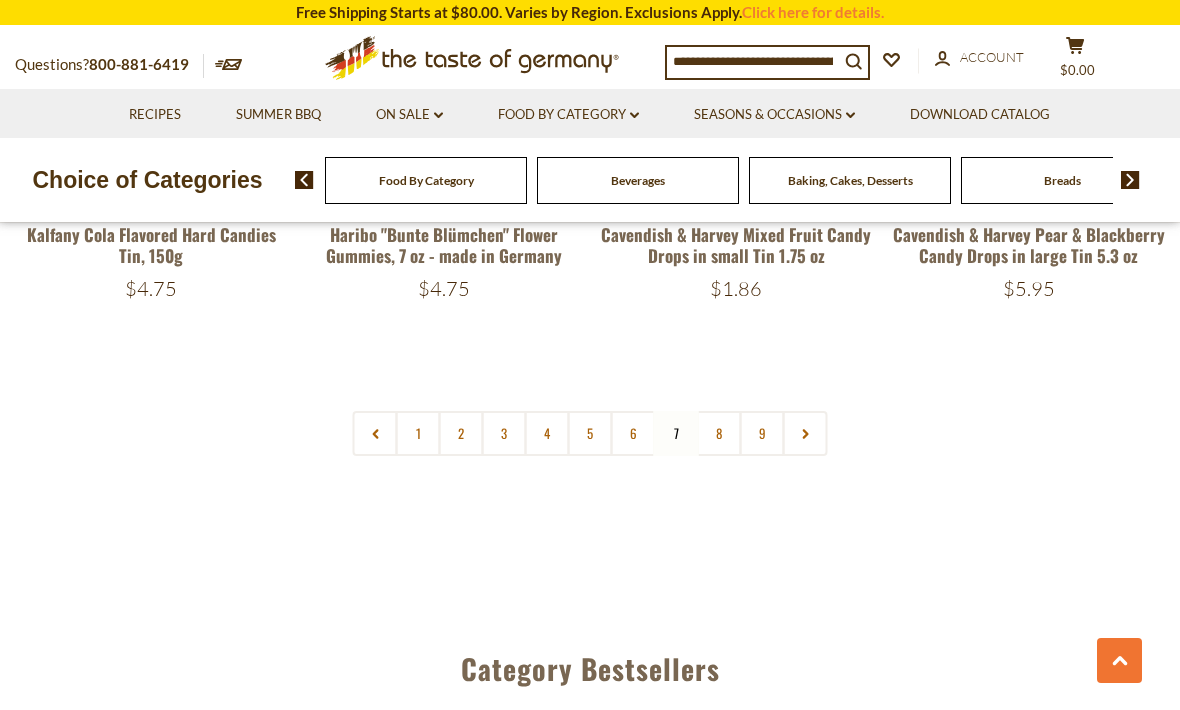 click on "8" at bounding box center (719, 433) 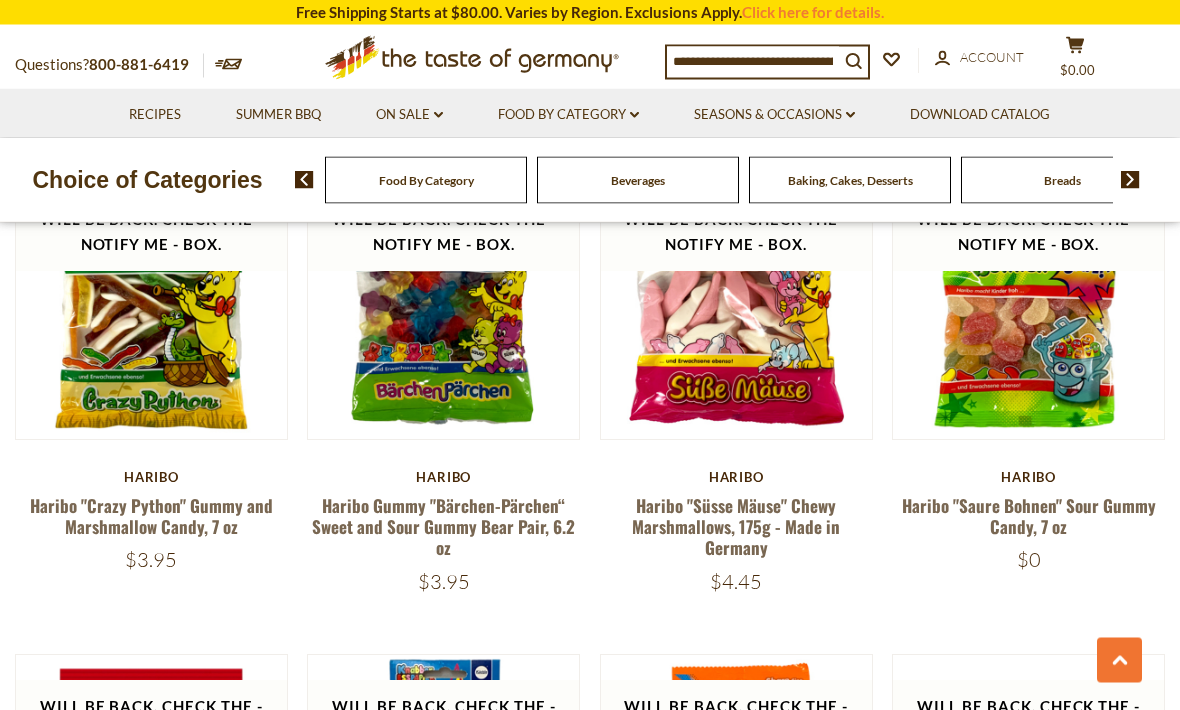 scroll, scrollTop: 1527, scrollLeft: 0, axis: vertical 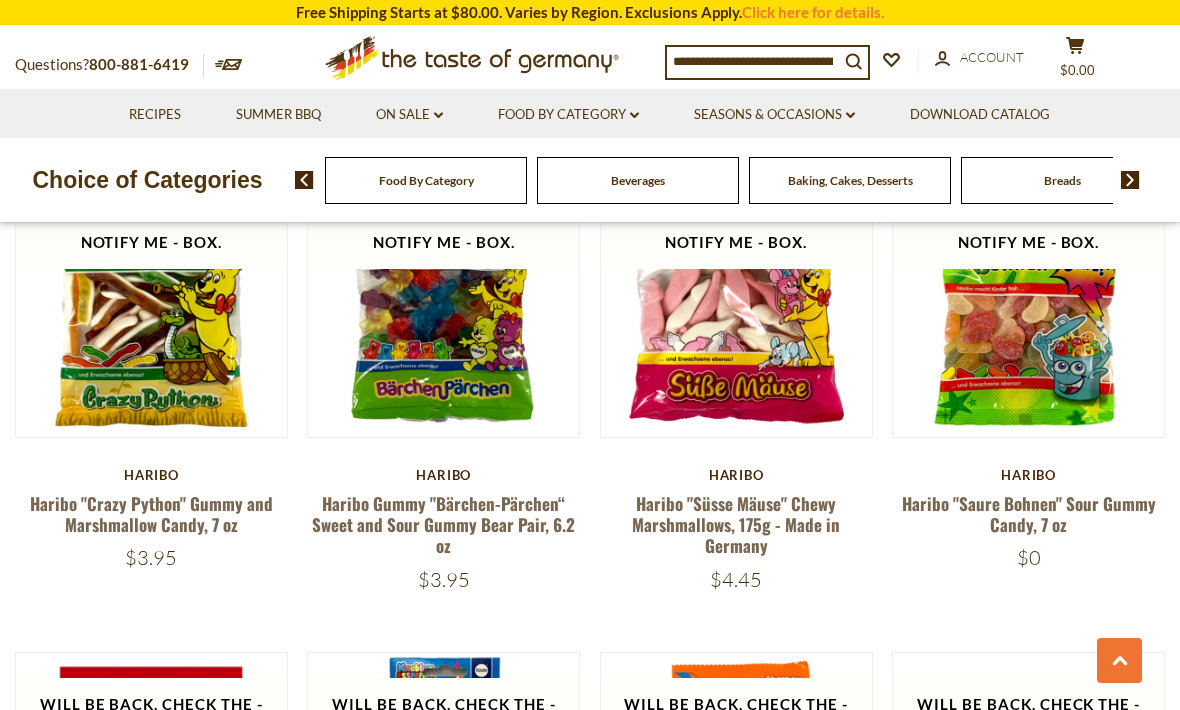 click on "Will be back. Check the - Notify Me - Box.
Quick View
Haribo
Haribo "Die Schlümpfe" Gummy Candy Smurfs, 100g, - Made in Germany
$2.25
Will be back. Check the - Notify Me - Box.
Quick View
Haribo" at bounding box center [590, 1350] 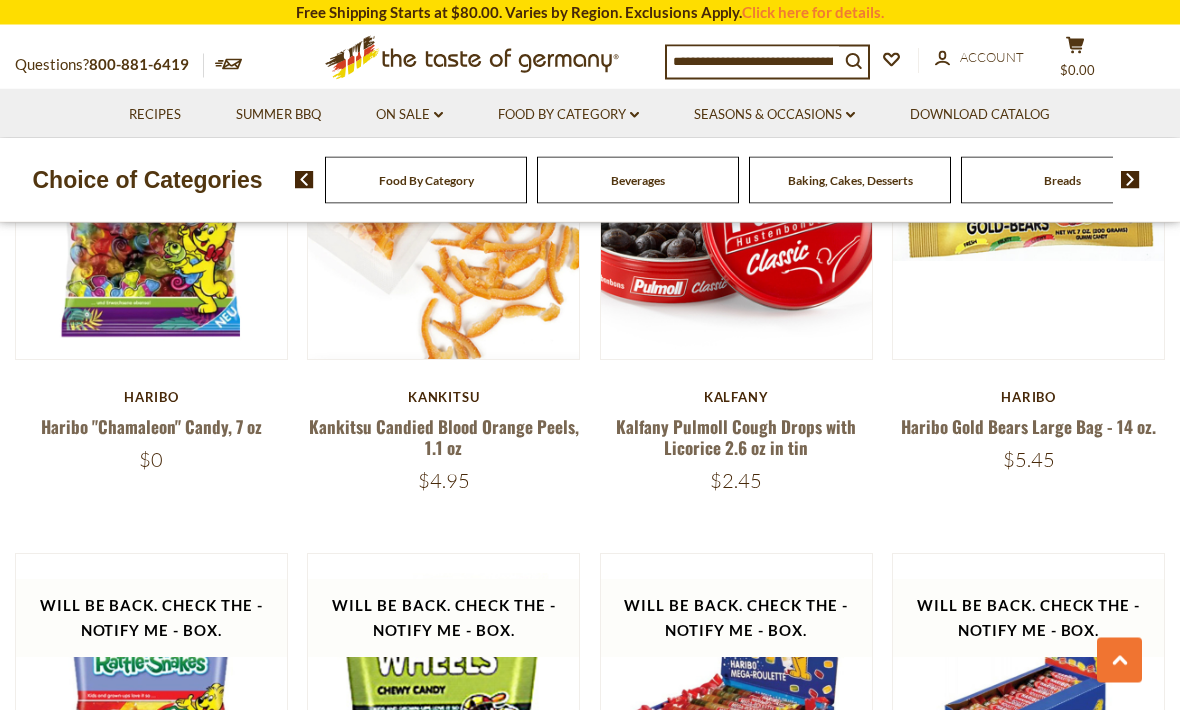 scroll, scrollTop: 3988, scrollLeft: 0, axis: vertical 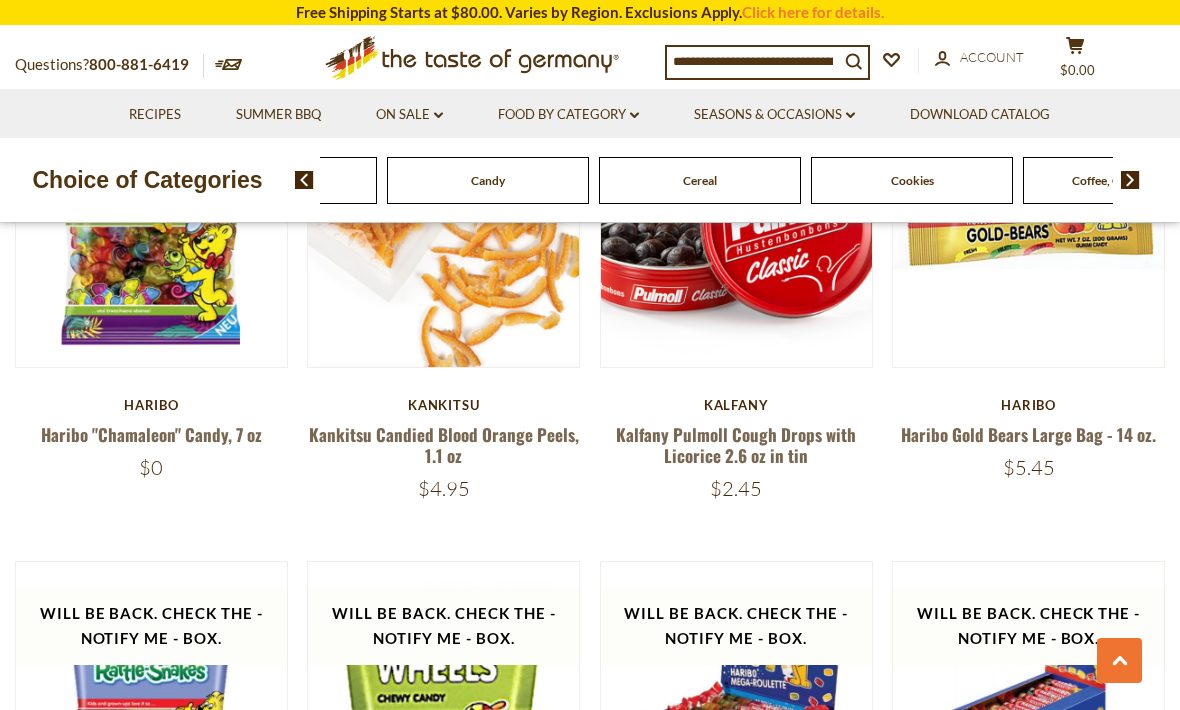click on "Food By Category
Beverages
Baking, Cakes, Desserts
Breads
Candy
Cereal
Cookies
Coffee, Cocoa & Tea
Chocolate & Marzipan
Cheese & Dairy
Fish" at bounding box center [1548, 180] 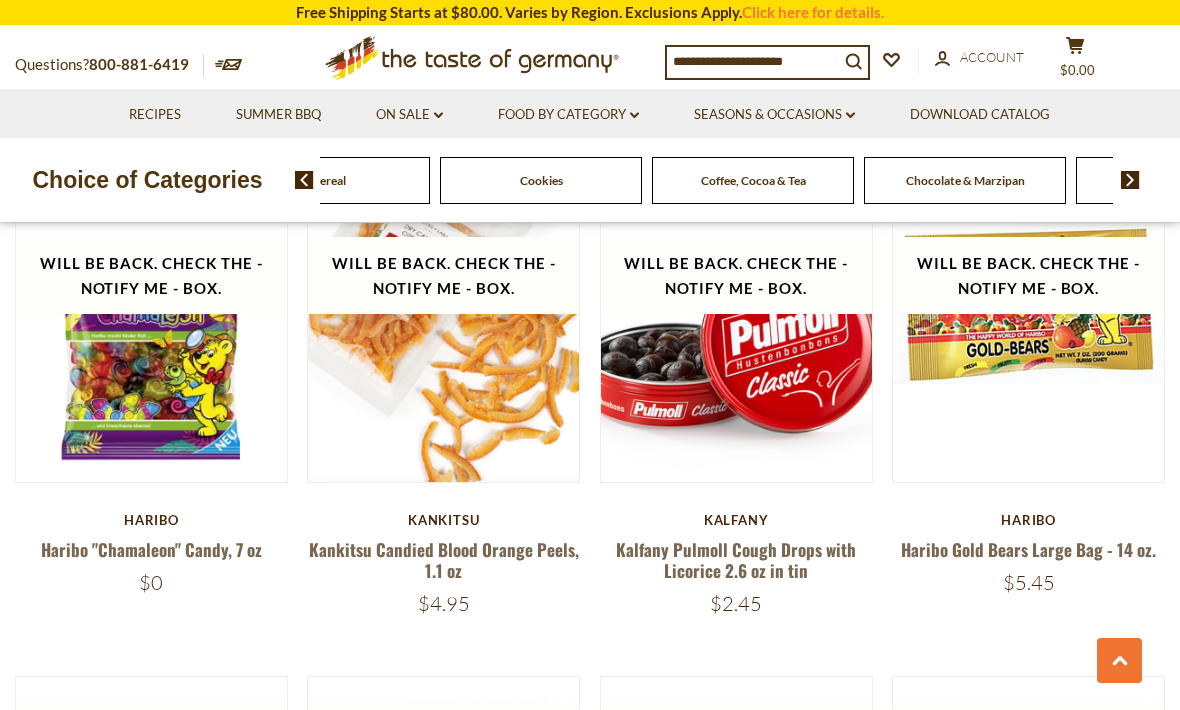 scroll, scrollTop: 3871, scrollLeft: 0, axis: vertical 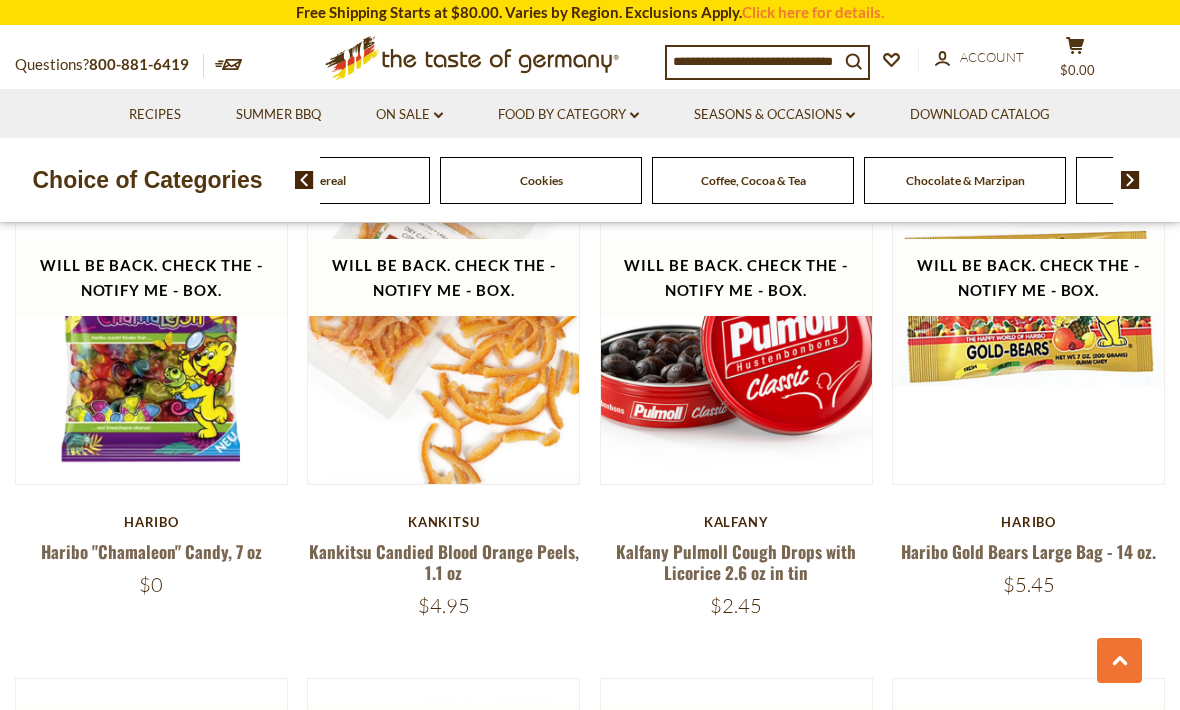 click on "Condiments, Seasonings" at bounding box center (-731, 180) 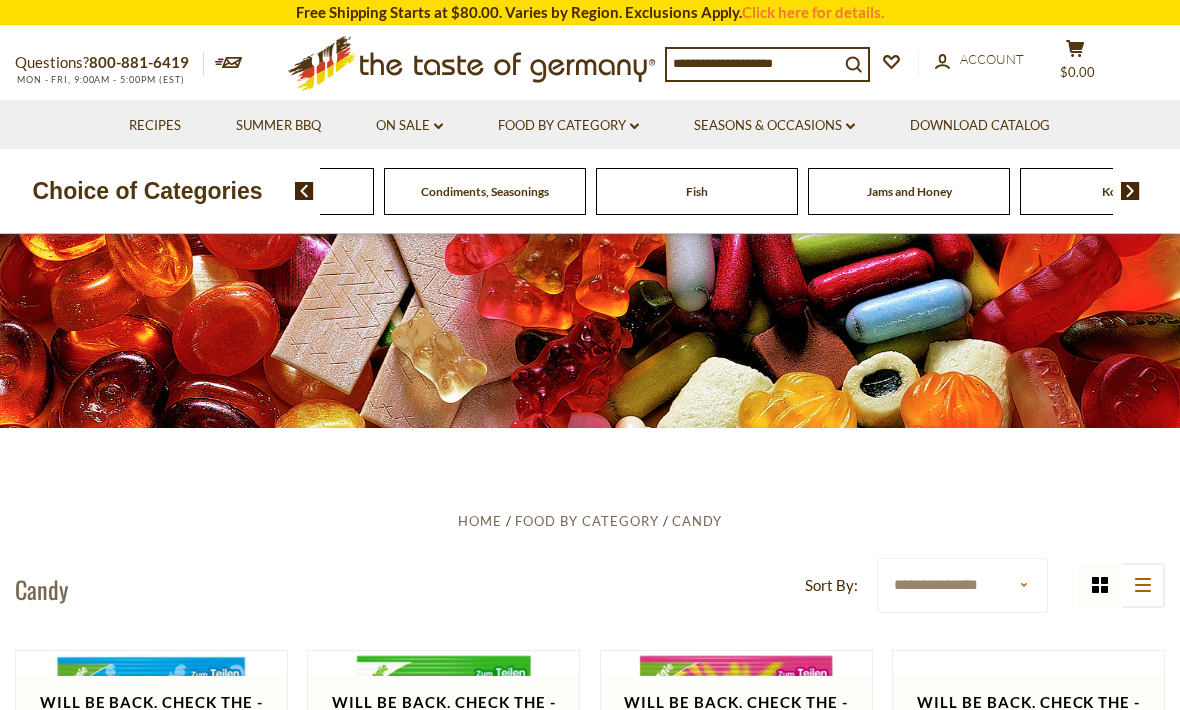 scroll, scrollTop: 0, scrollLeft: 0, axis: both 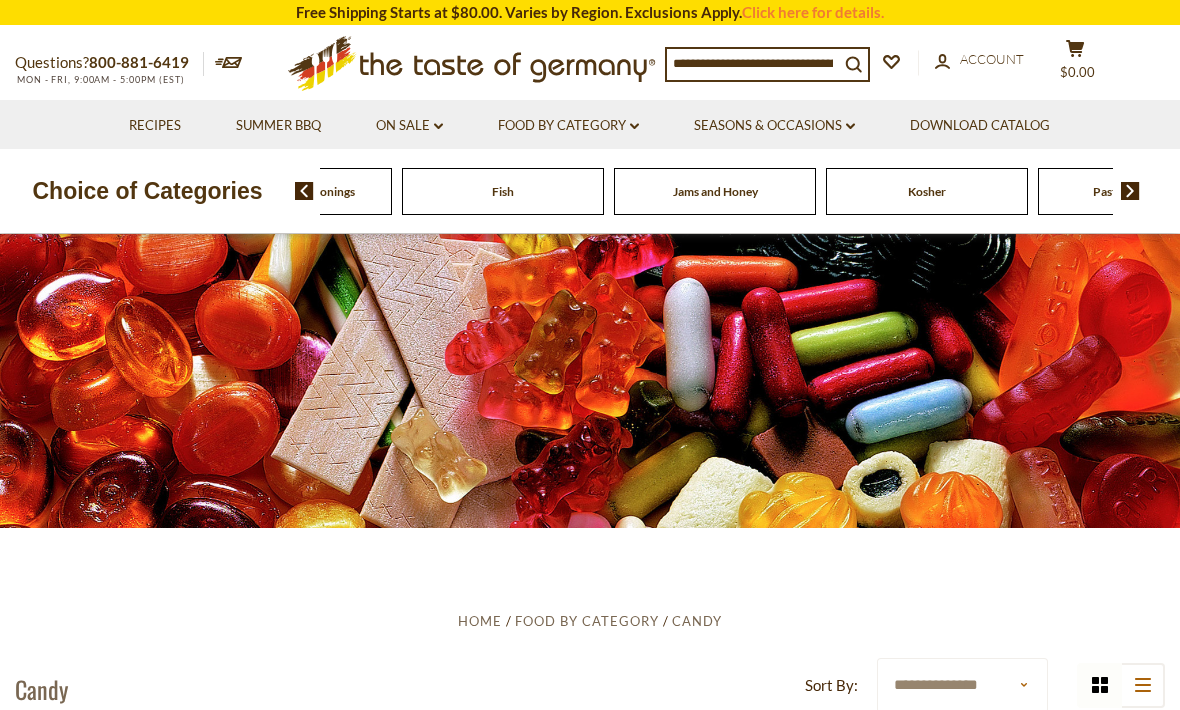 click at bounding box center (1130, 191) 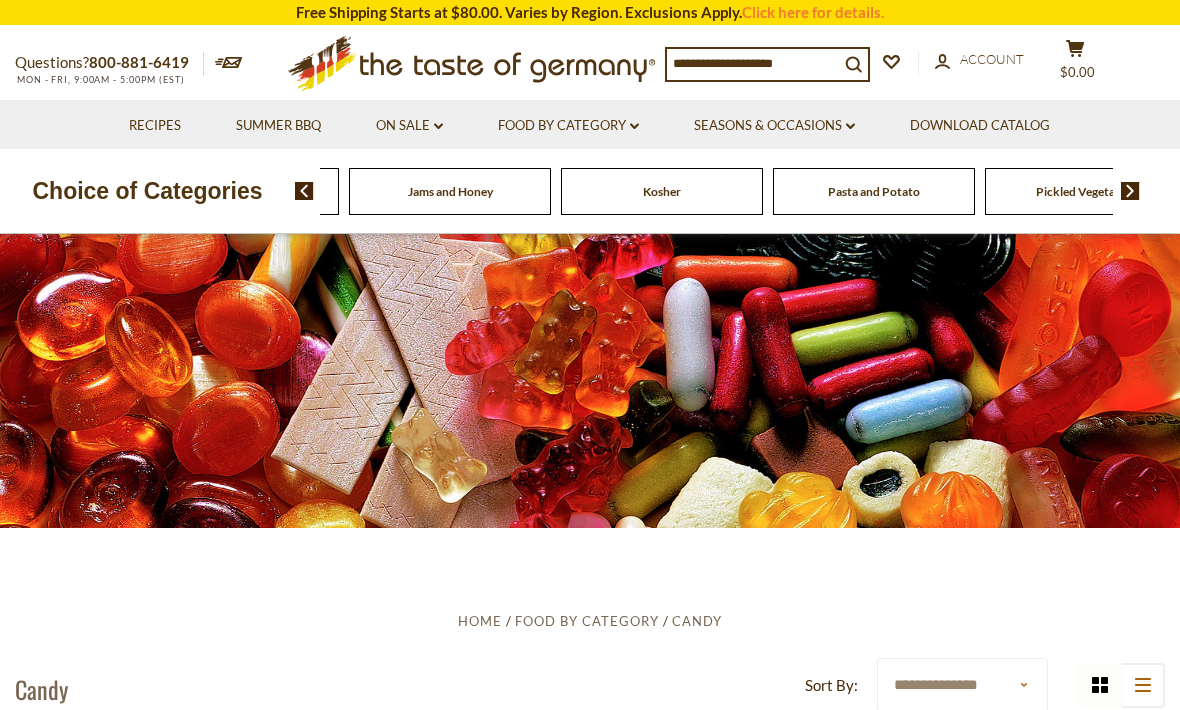 click at bounding box center [1130, 191] 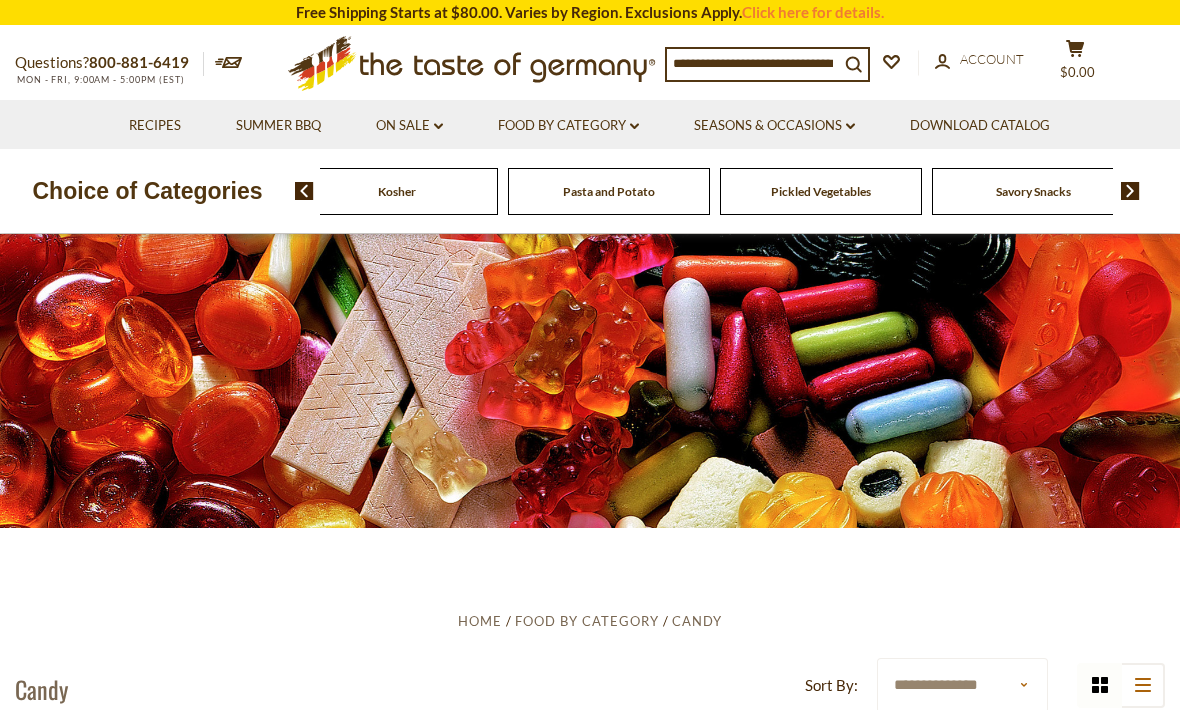 click at bounding box center (1130, 191) 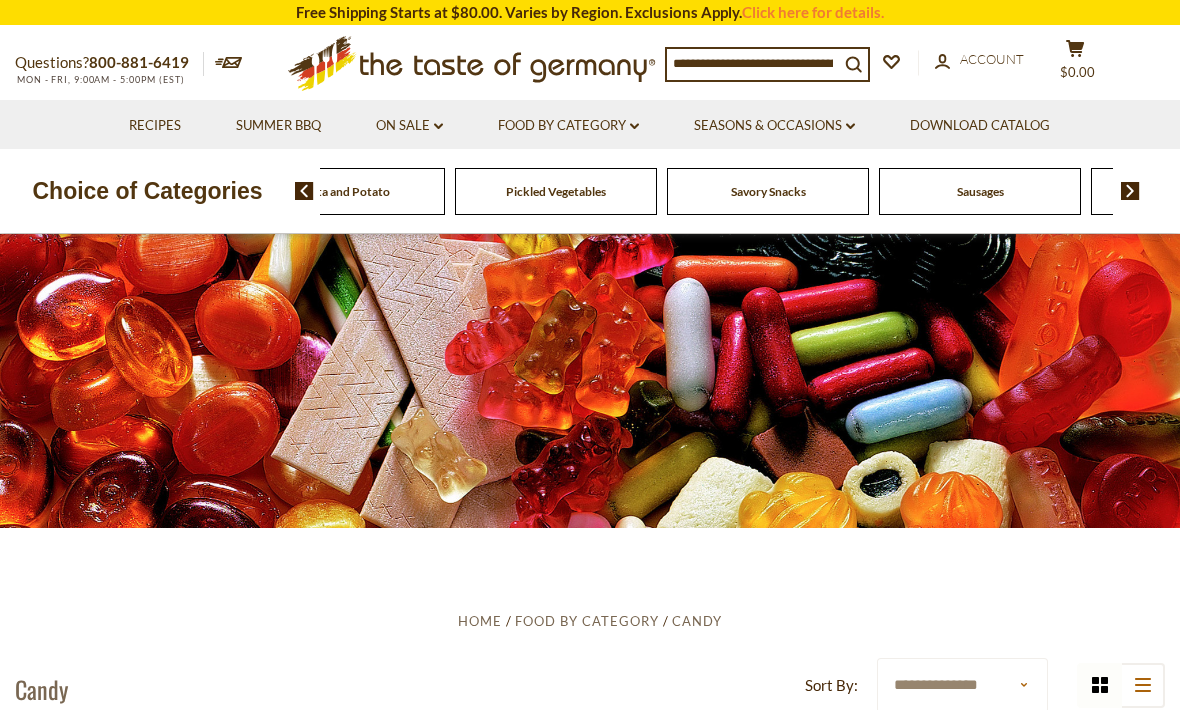 click at bounding box center (1130, 191) 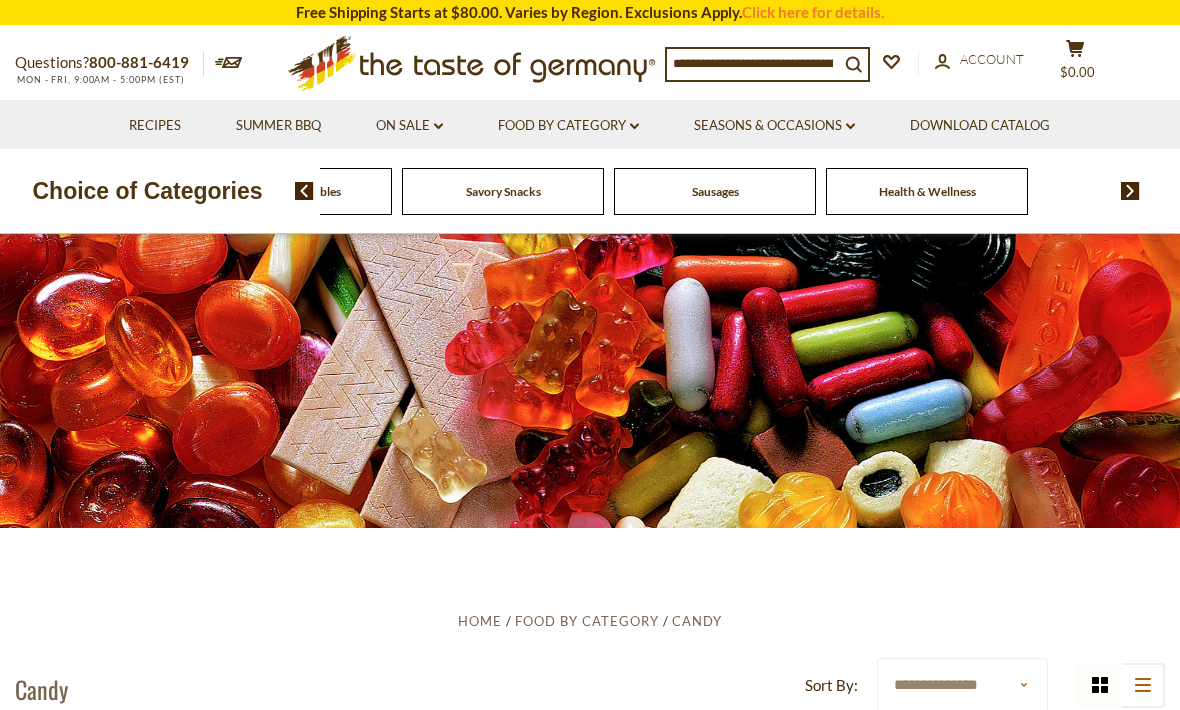 click at bounding box center (1130, 191) 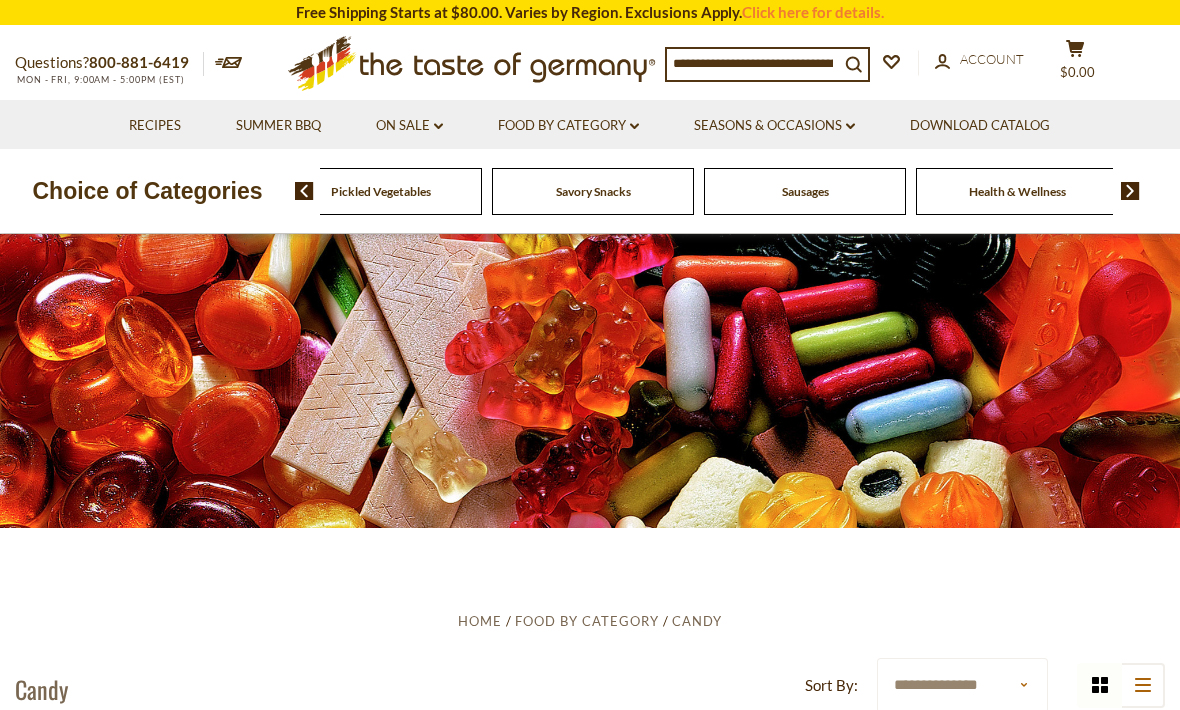 click at bounding box center [304, 191] 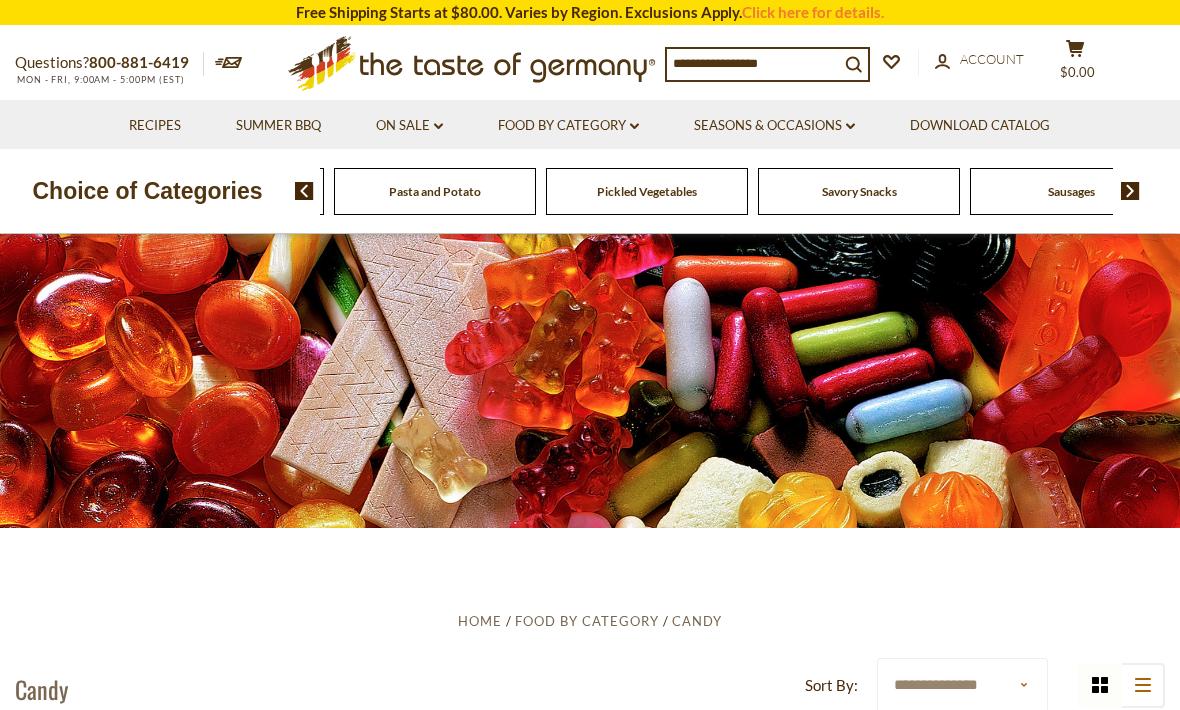 click at bounding box center [304, 191] 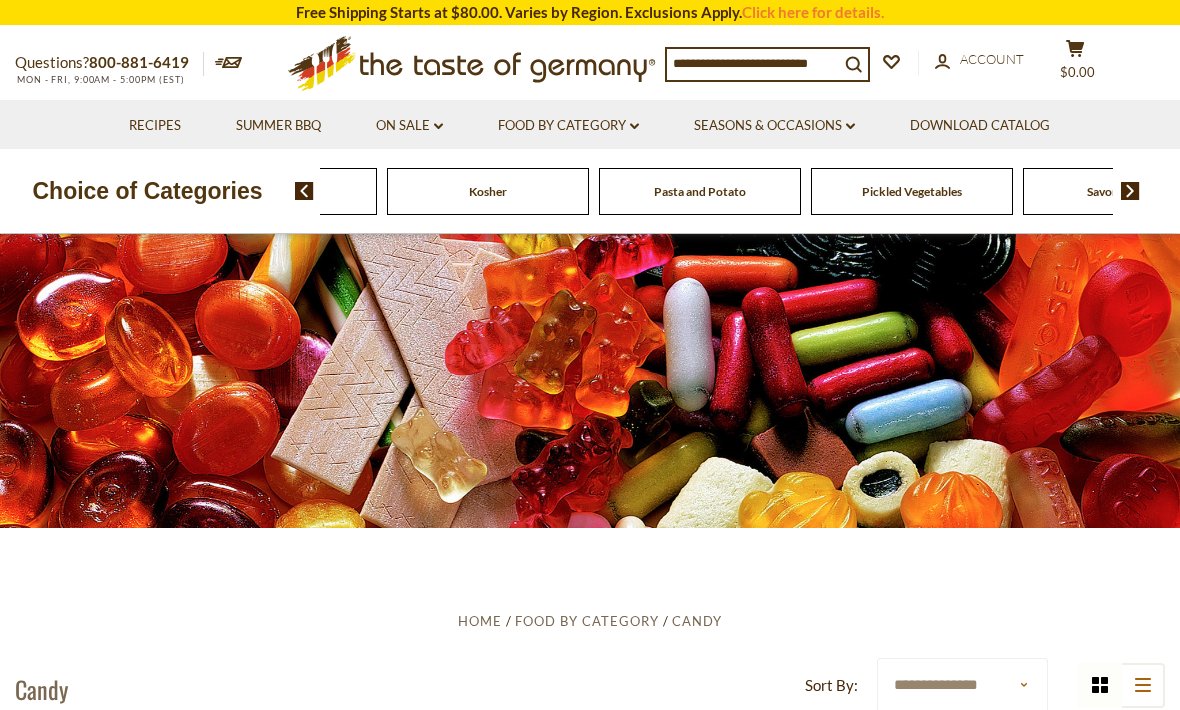 click at bounding box center (304, 191) 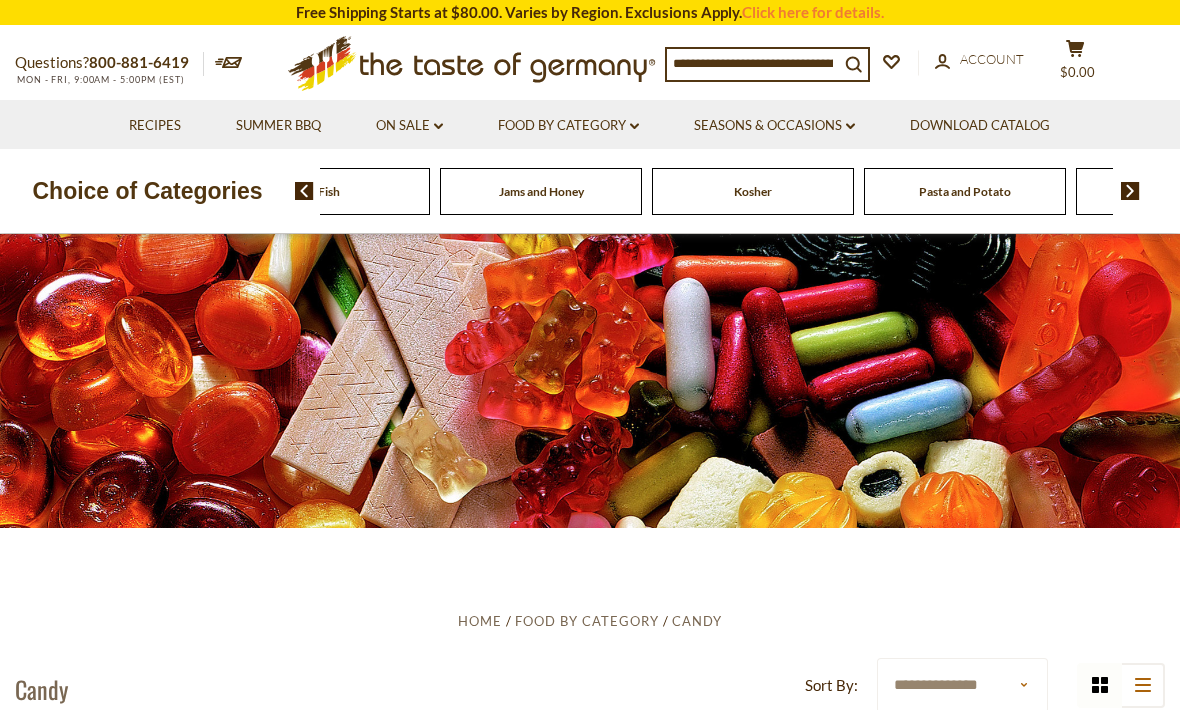click at bounding box center (304, 191) 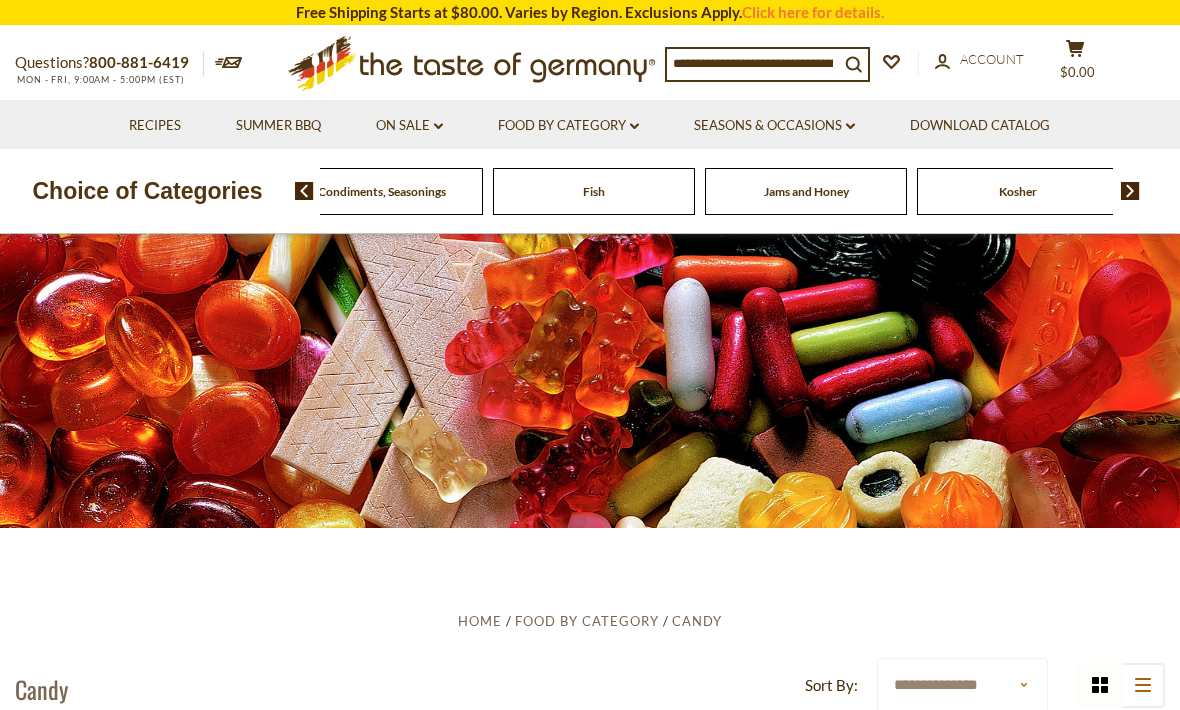 click at bounding box center (304, 191) 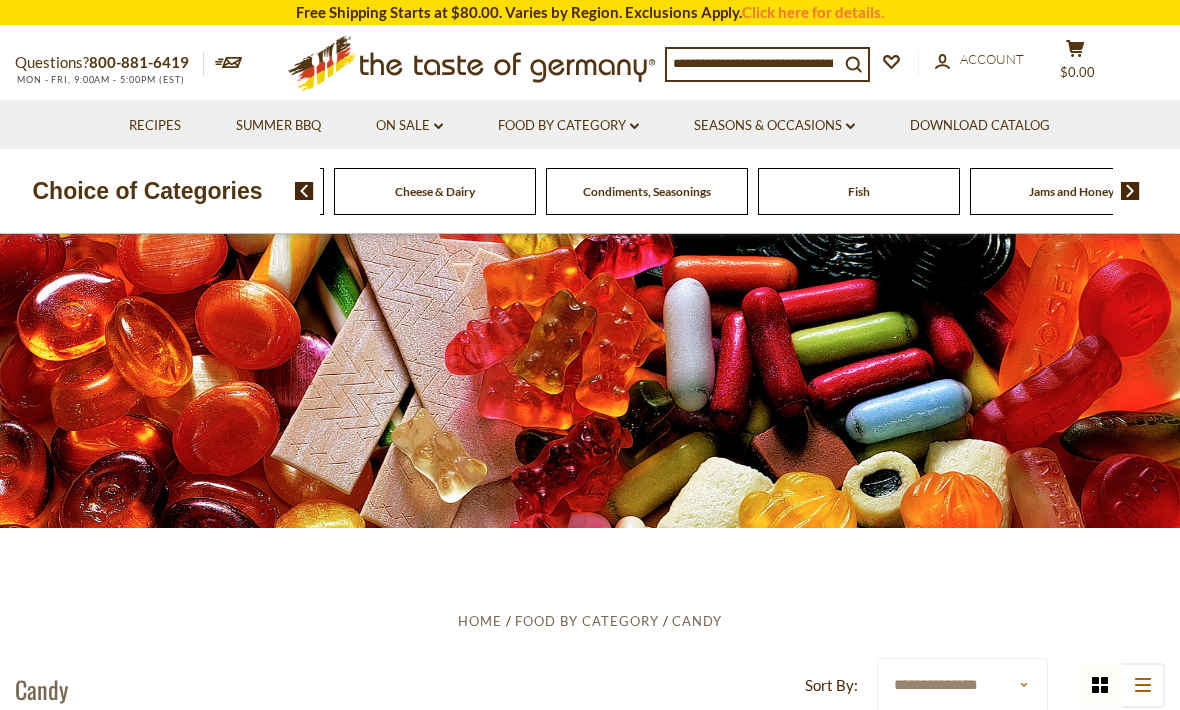 click at bounding box center (304, 191) 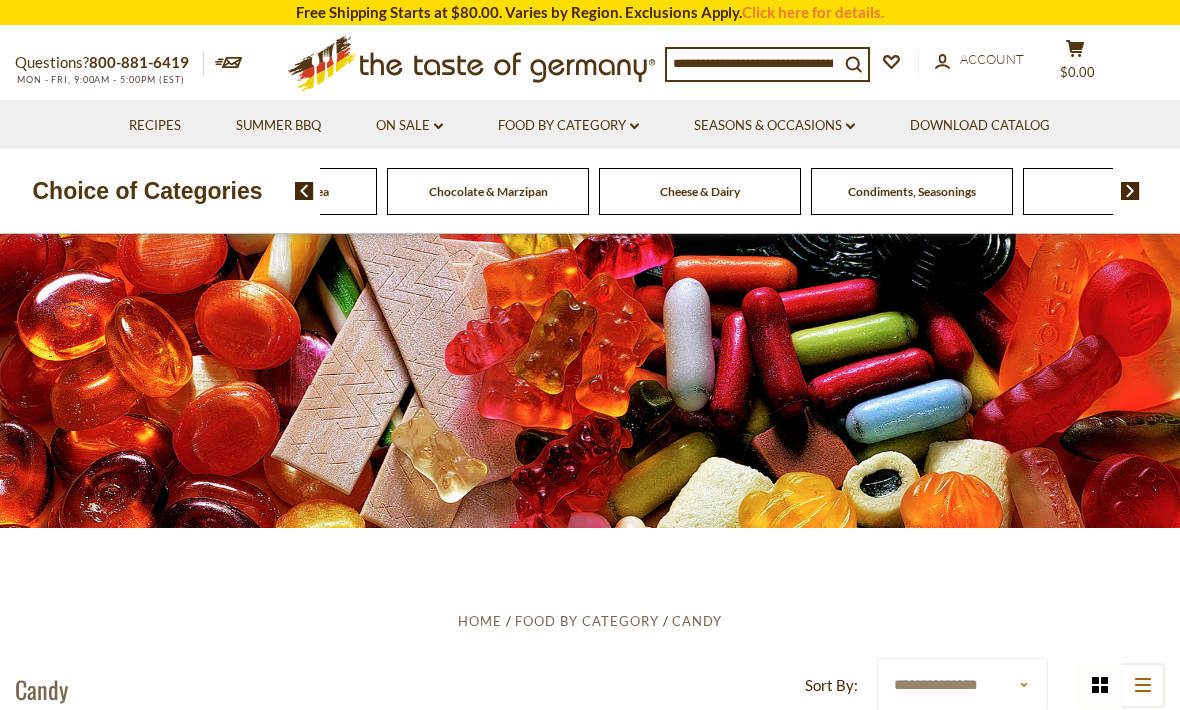 click on "Cheese & Dairy" at bounding box center [700, 191] 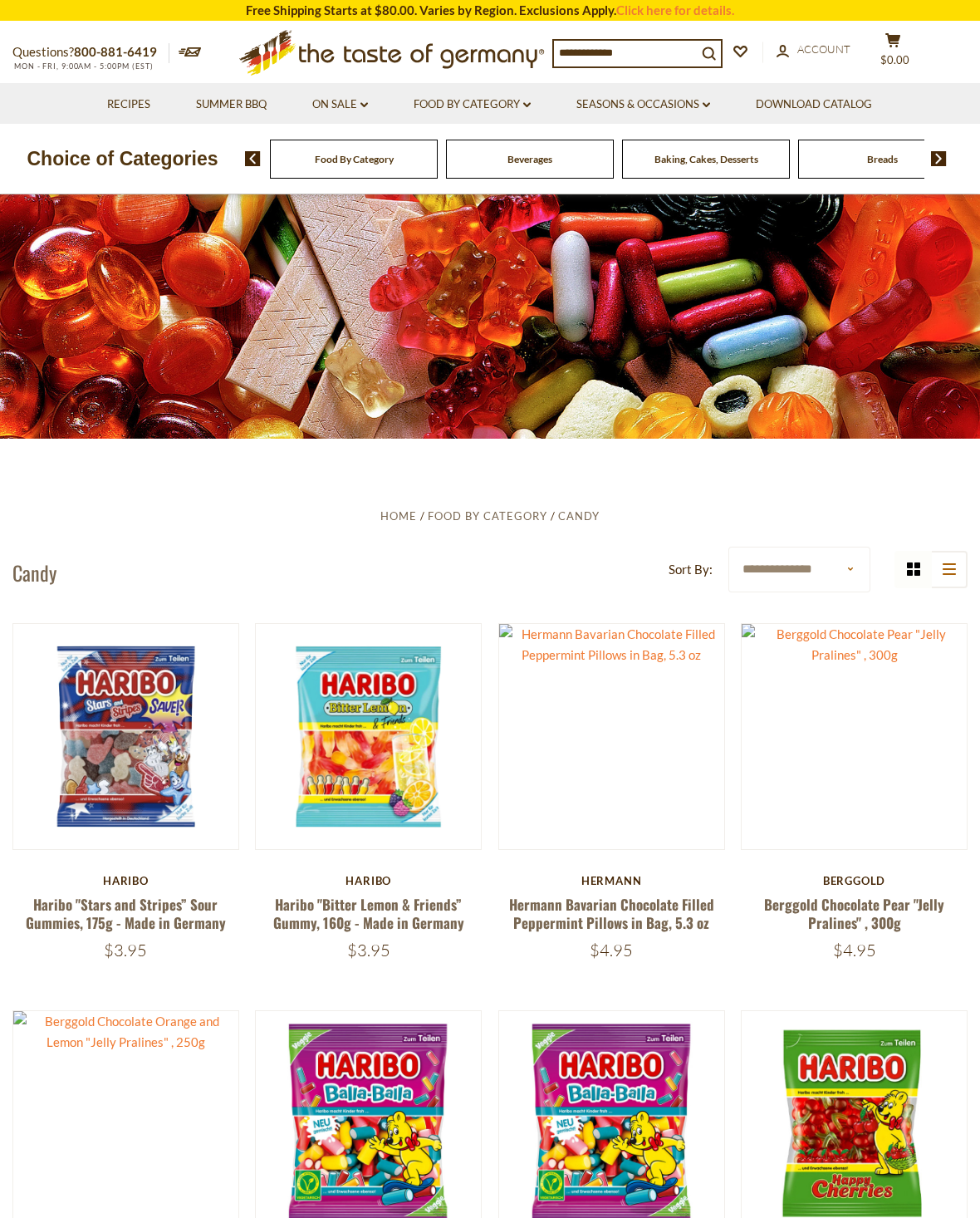 scroll, scrollTop: 0, scrollLeft: 0, axis: both 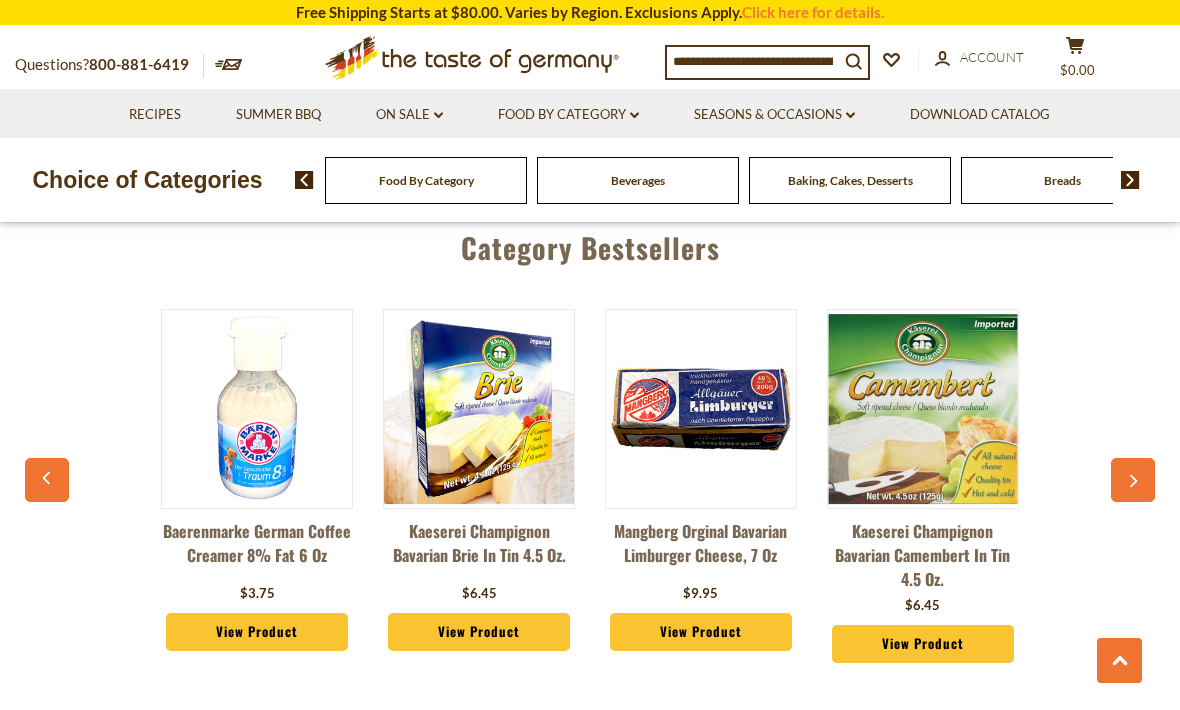 click at bounding box center (753, 61) 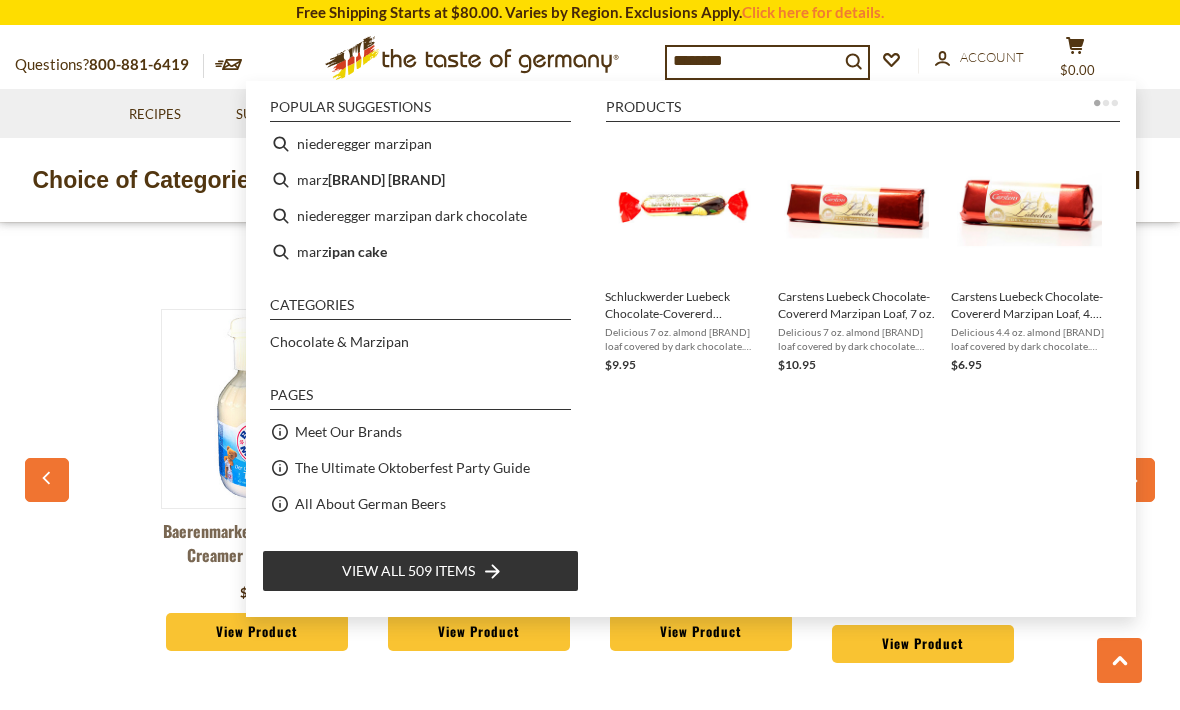 type on "********" 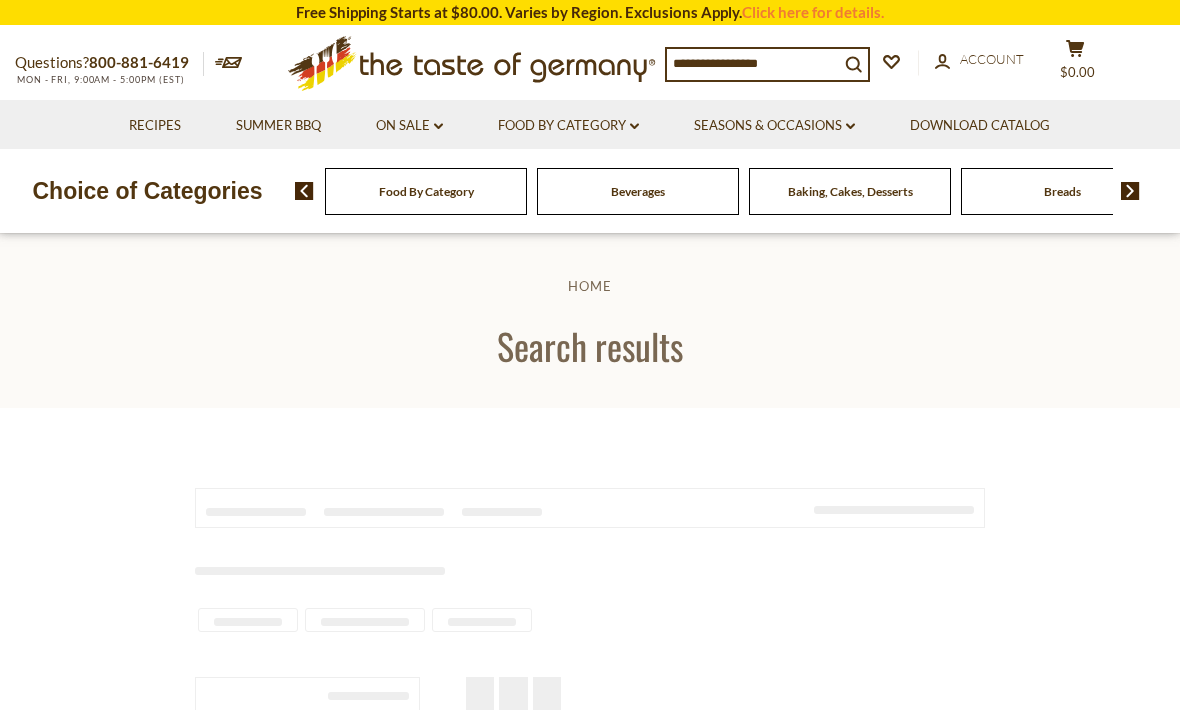 scroll, scrollTop: 0, scrollLeft: 0, axis: both 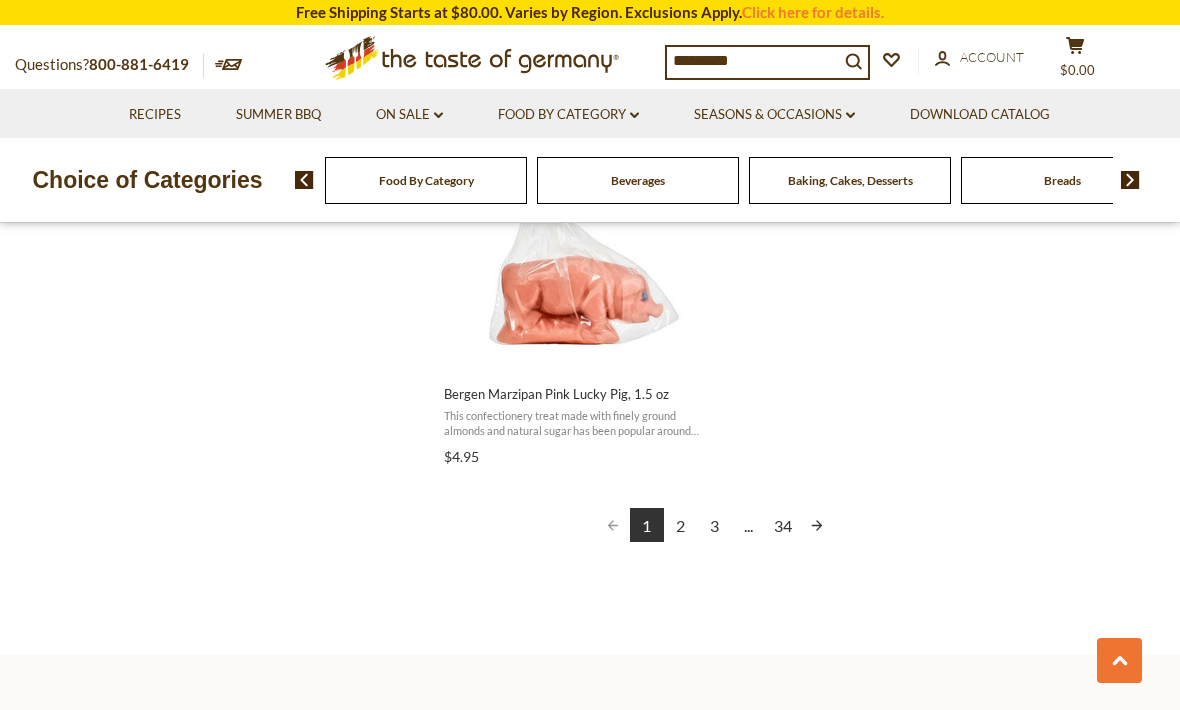 click on "2" at bounding box center [681, 525] 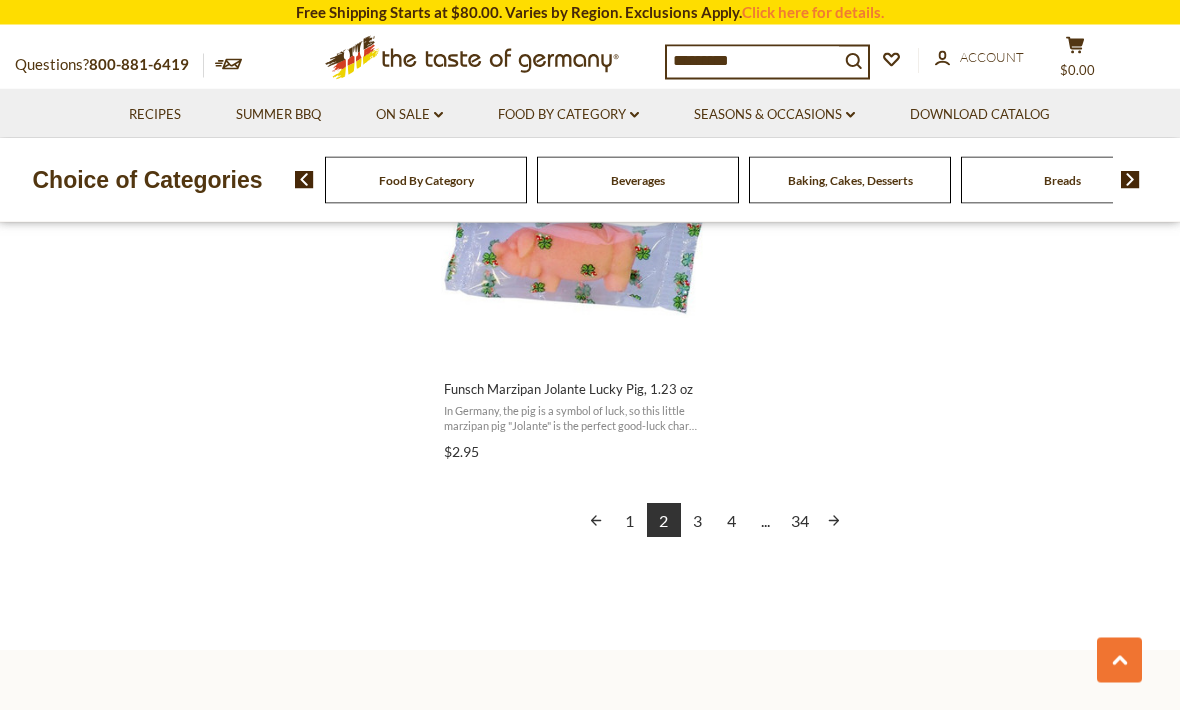 scroll, scrollTop: 3646, scrollLeft: 0, axis: vertical 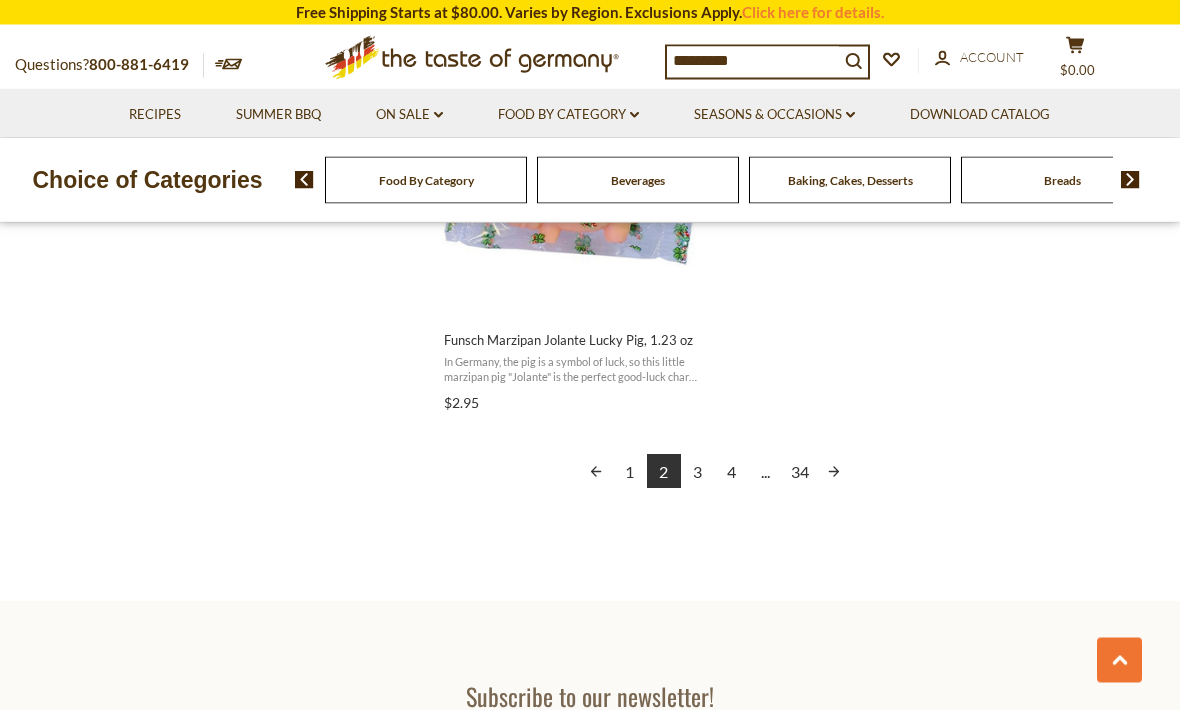 click on "3" at bounding box center [698, 472] 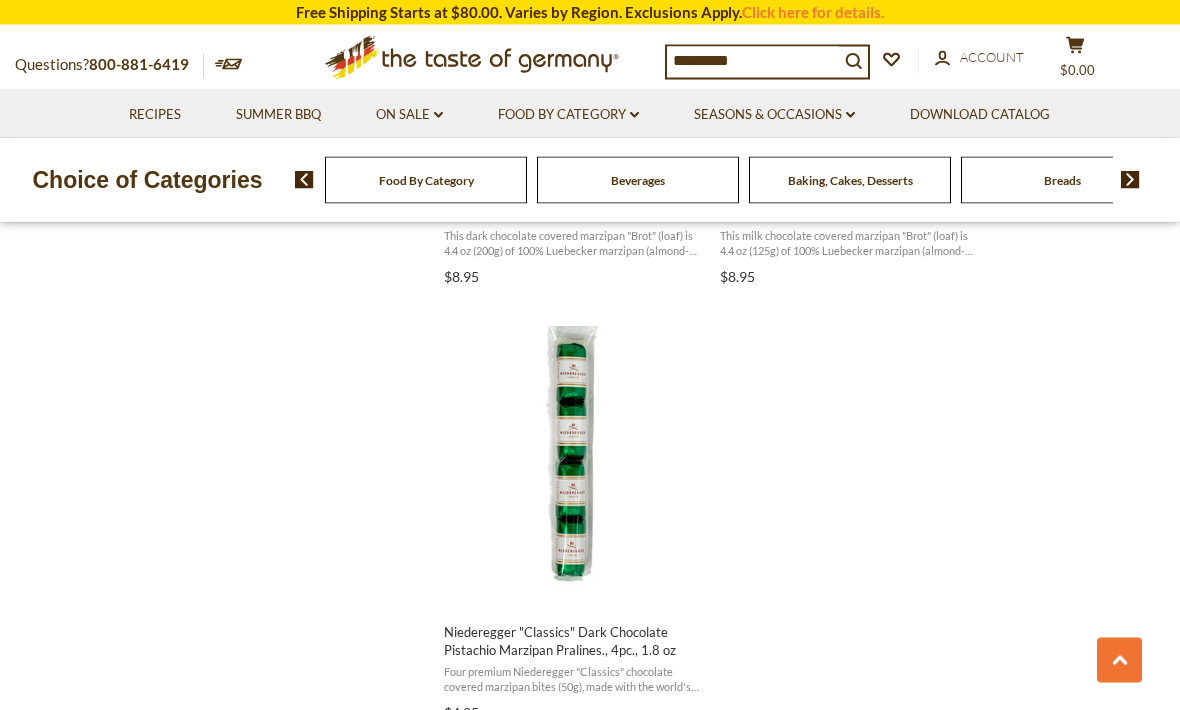 scroll, scrollTop: 3338, scrollLeft: 0, axis: vertical 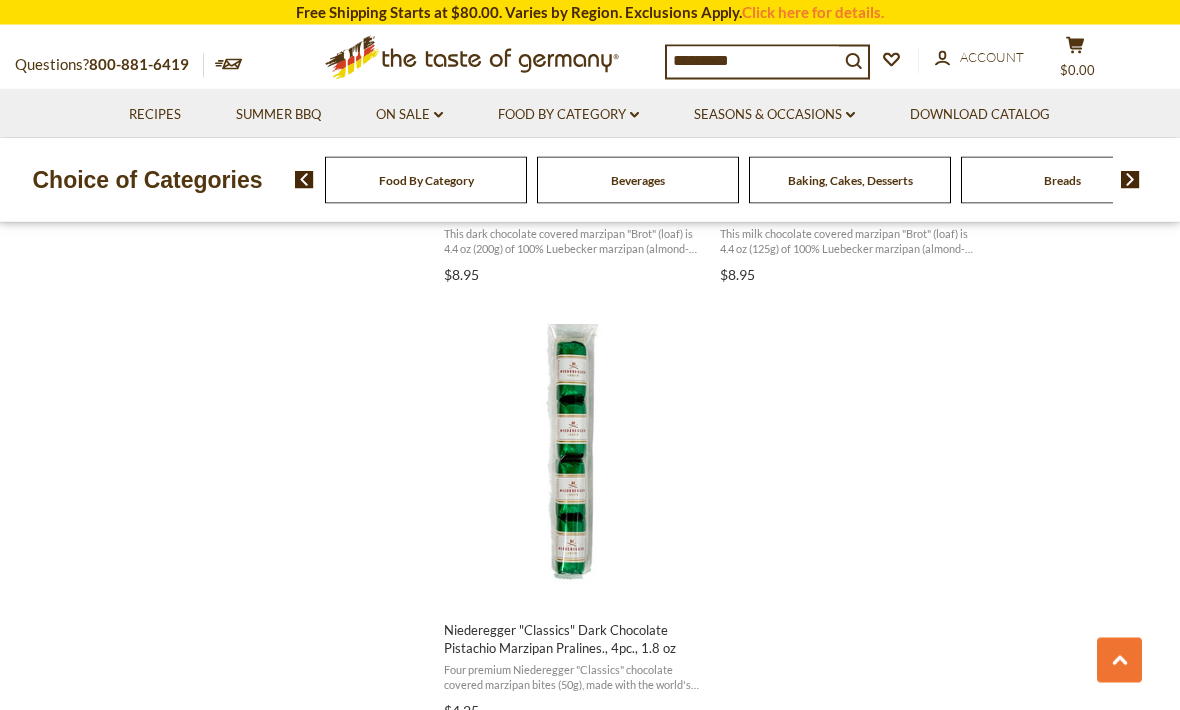 click on "search_icon" at bounding box center [853, 60] 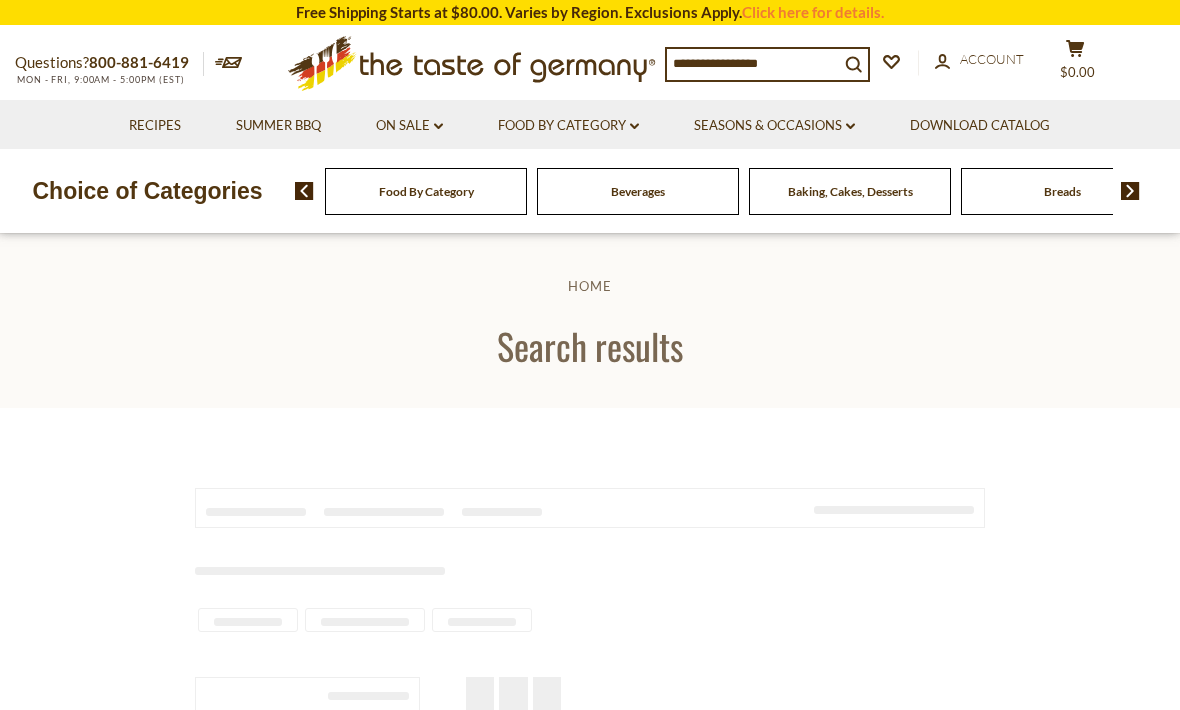 scroll, scrollTop: 0, scrollLeft: 0, axis: both 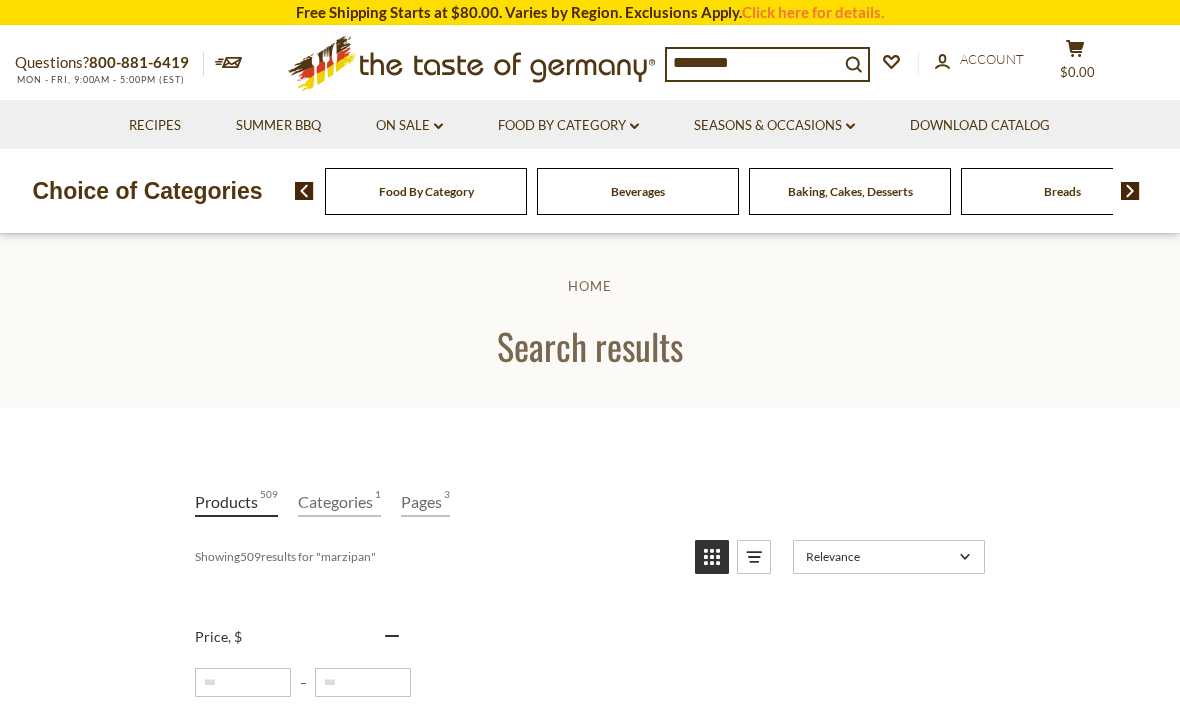 click on "********" at bounding box center [753, 63] 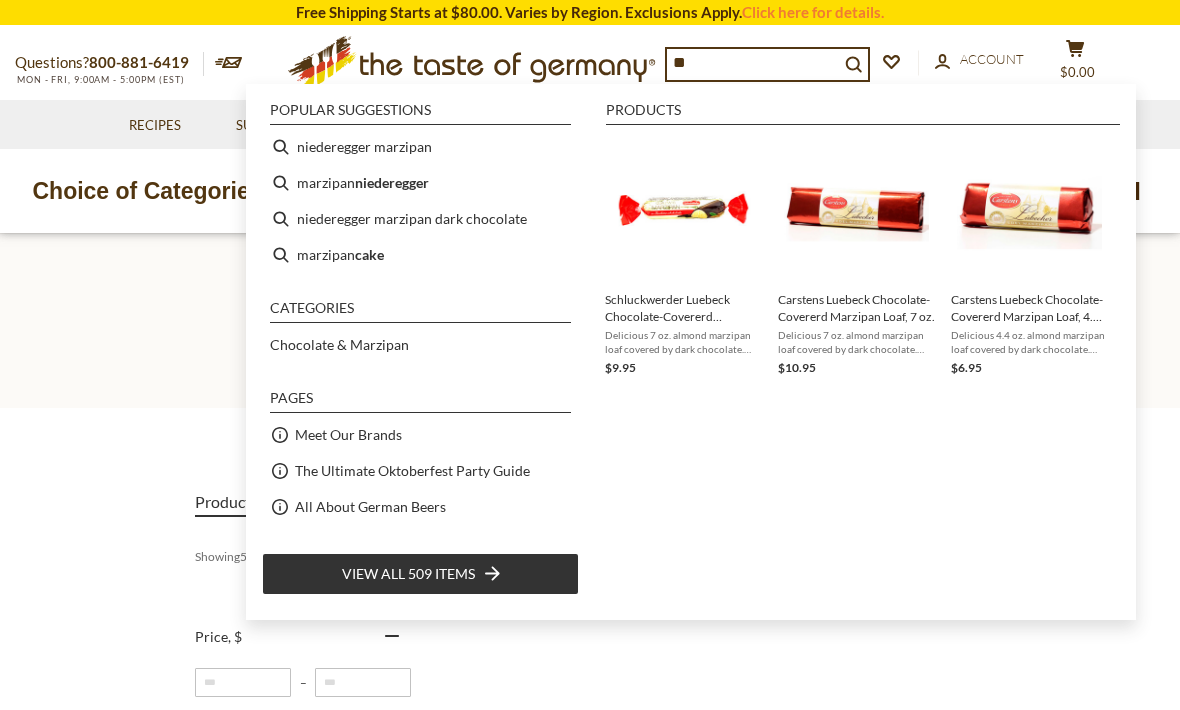 type on "*" 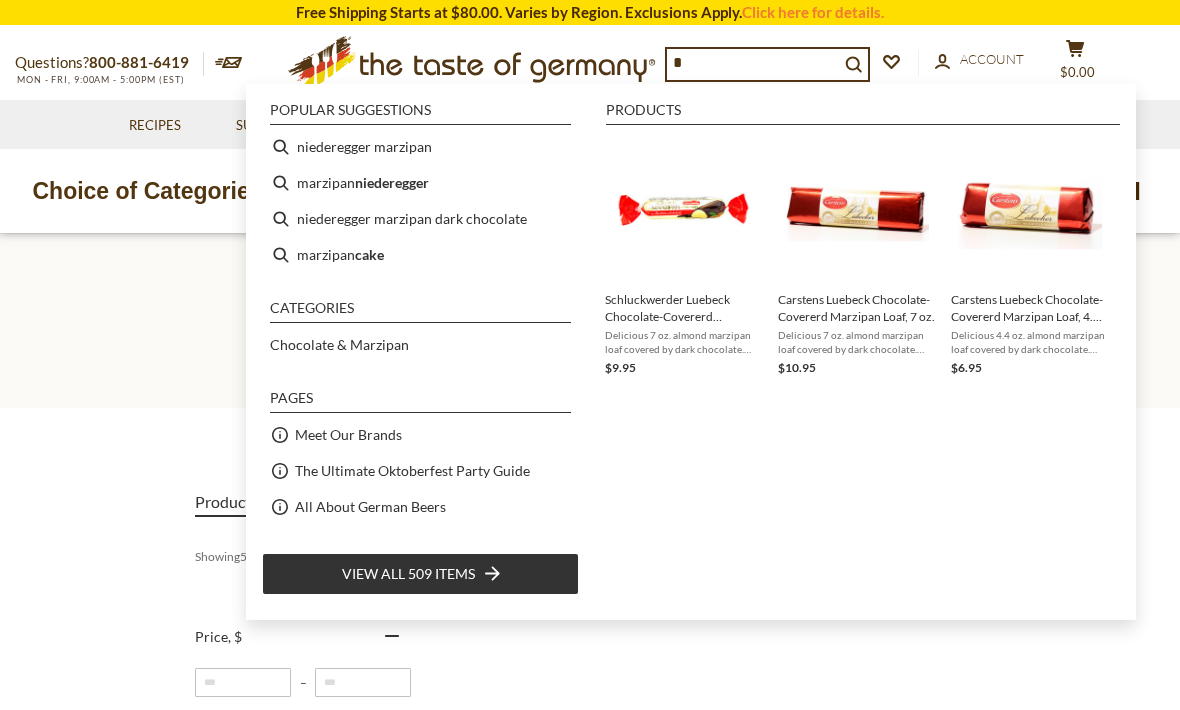 type 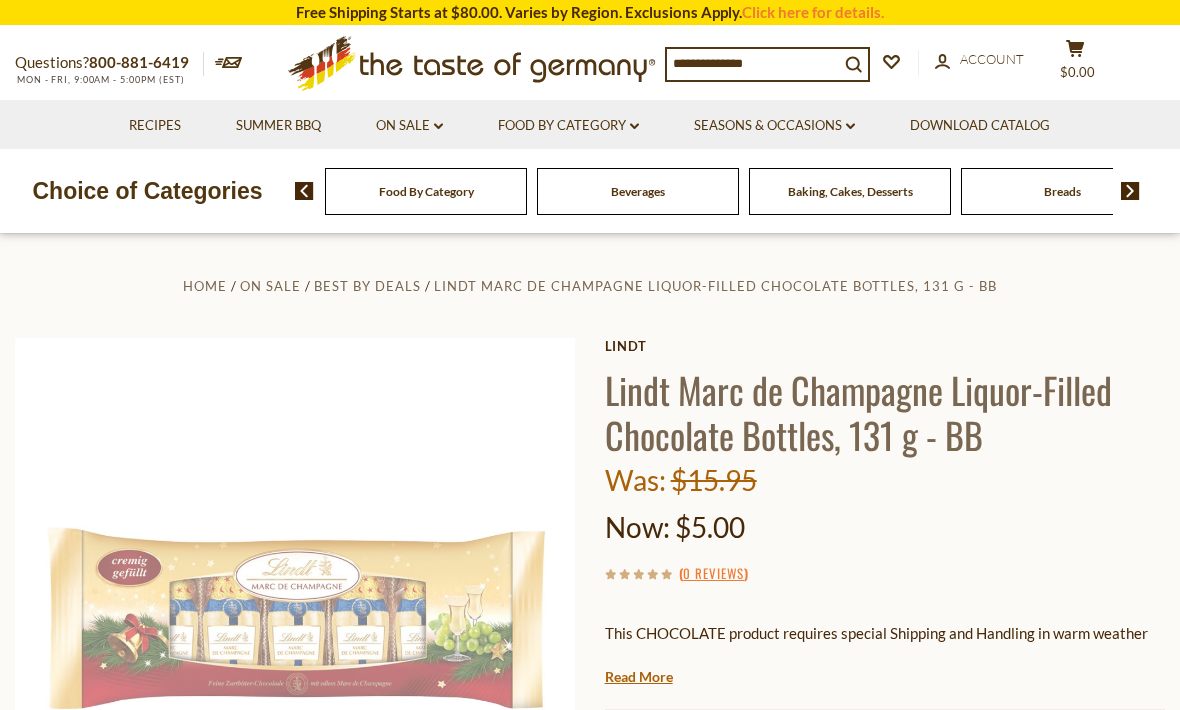 scroll, scrollTop: 0, scrollLeft: 0, axis: both 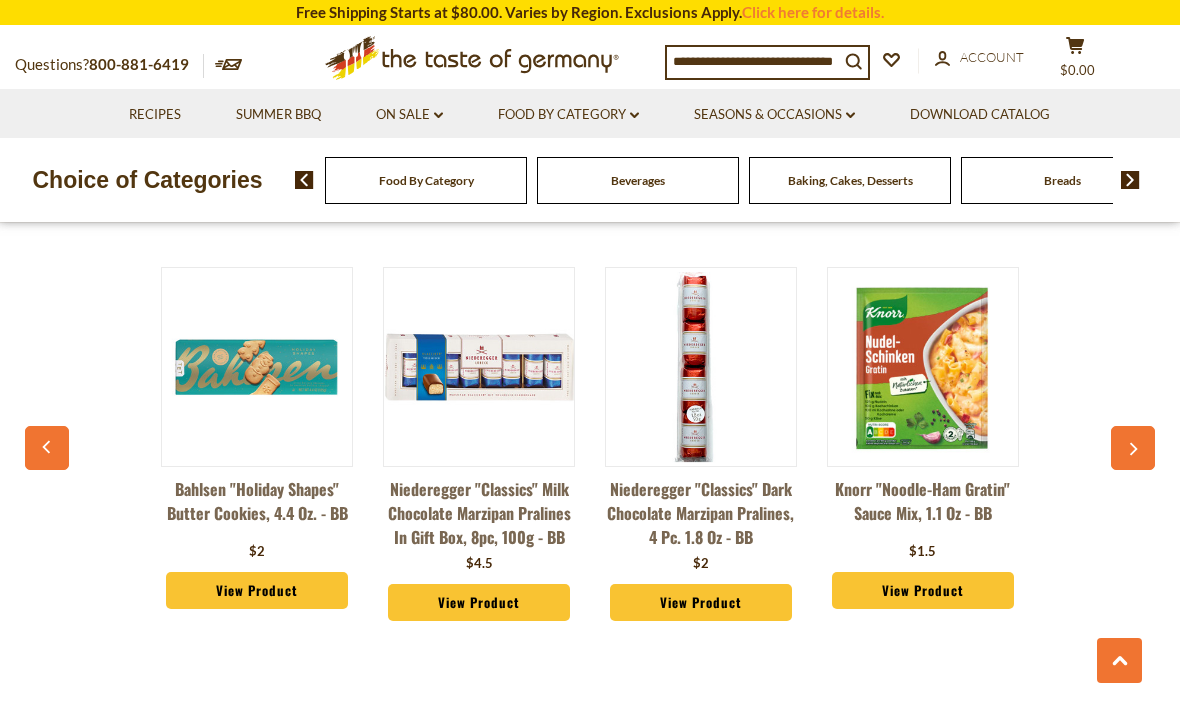 click 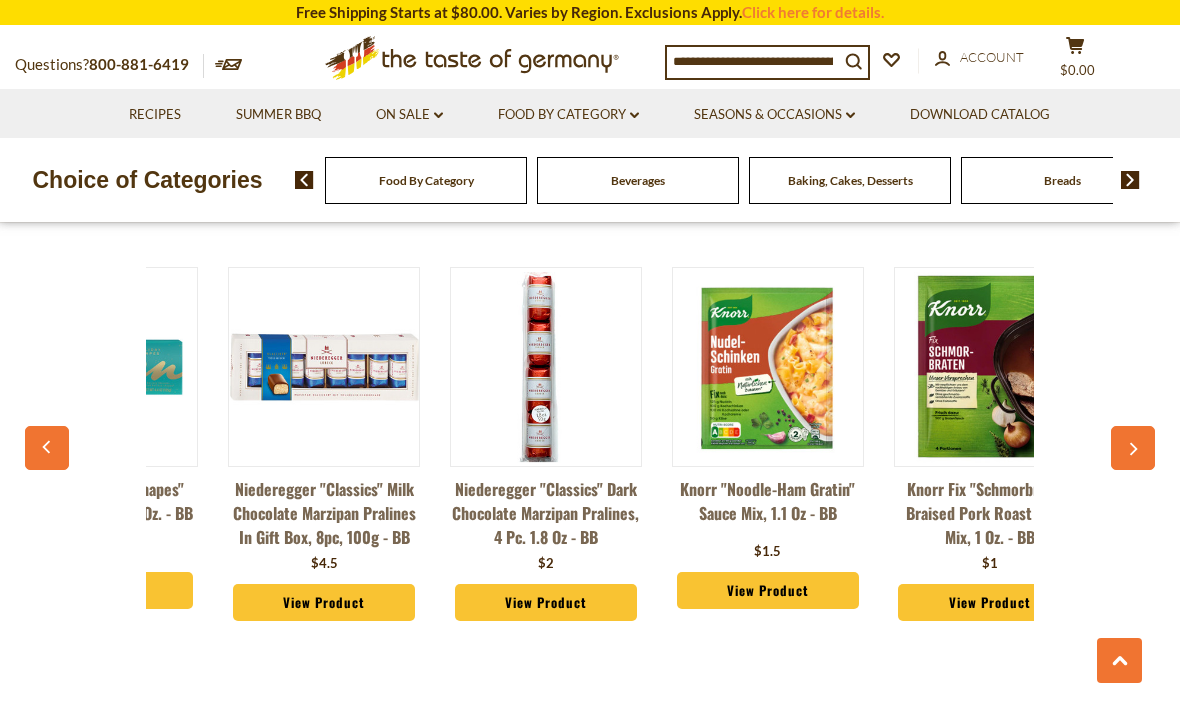 scroll, scrollTop: 0, scrollLeft: 222, axis: horizontal 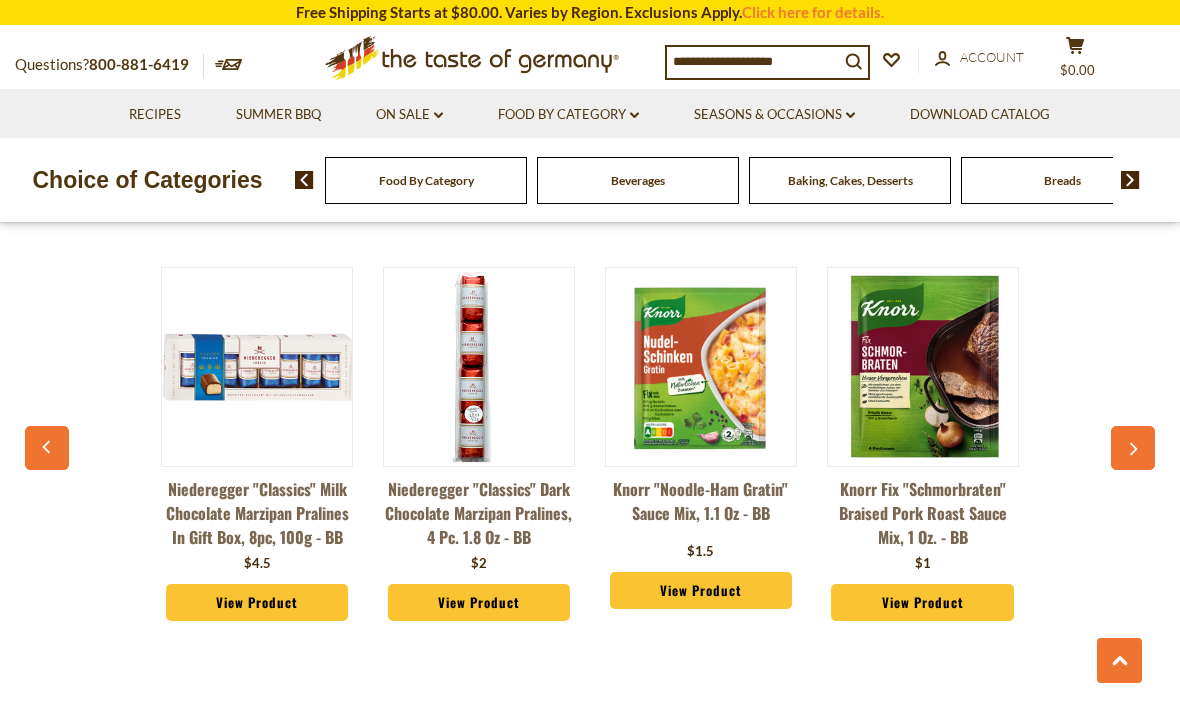 click 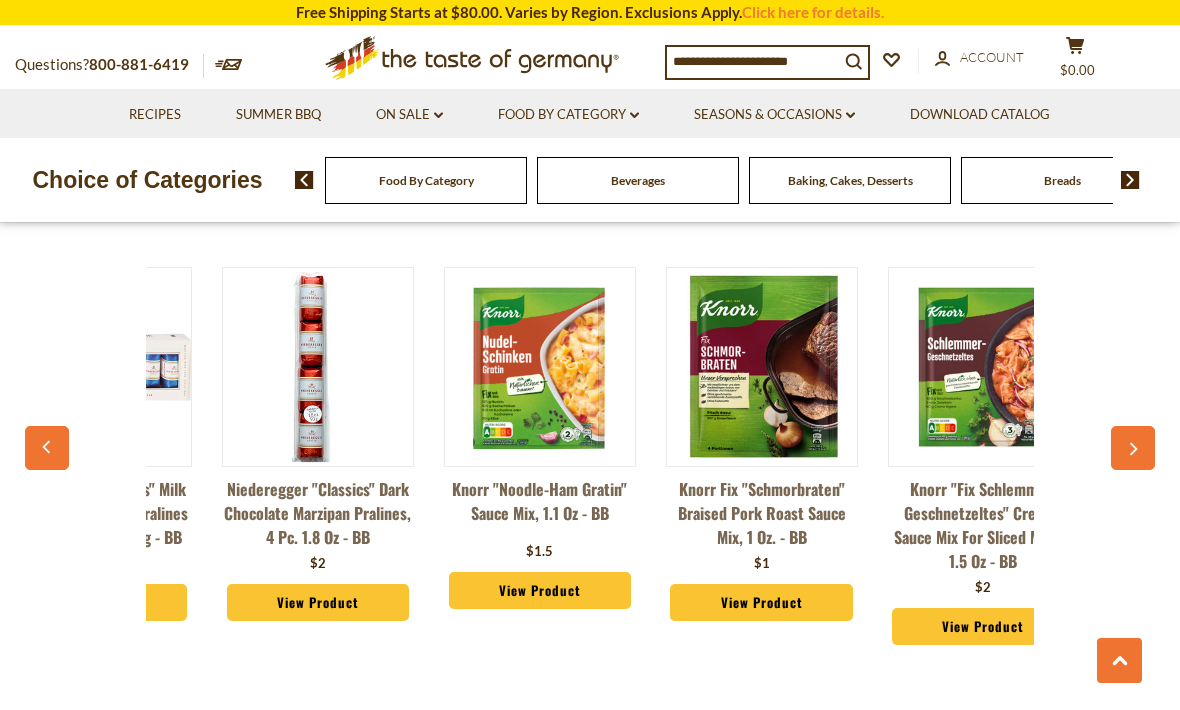 scroll, scrollTop: 0, scrollLeft: 444, axis: horizontal 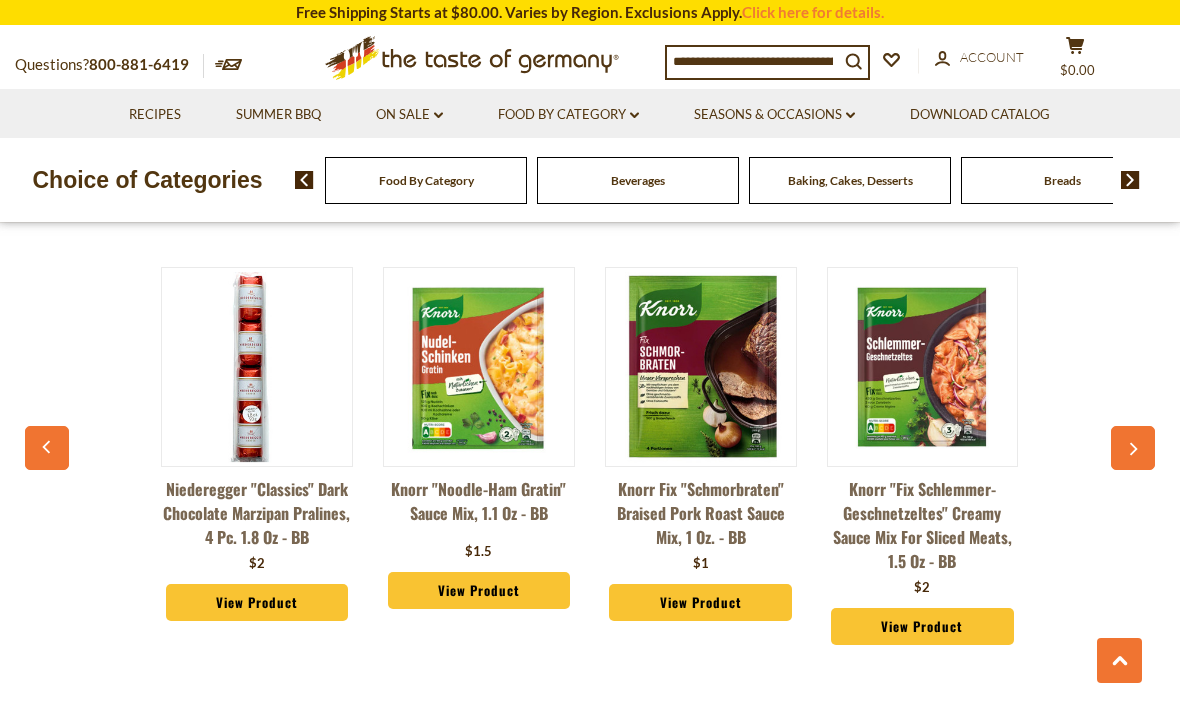 click 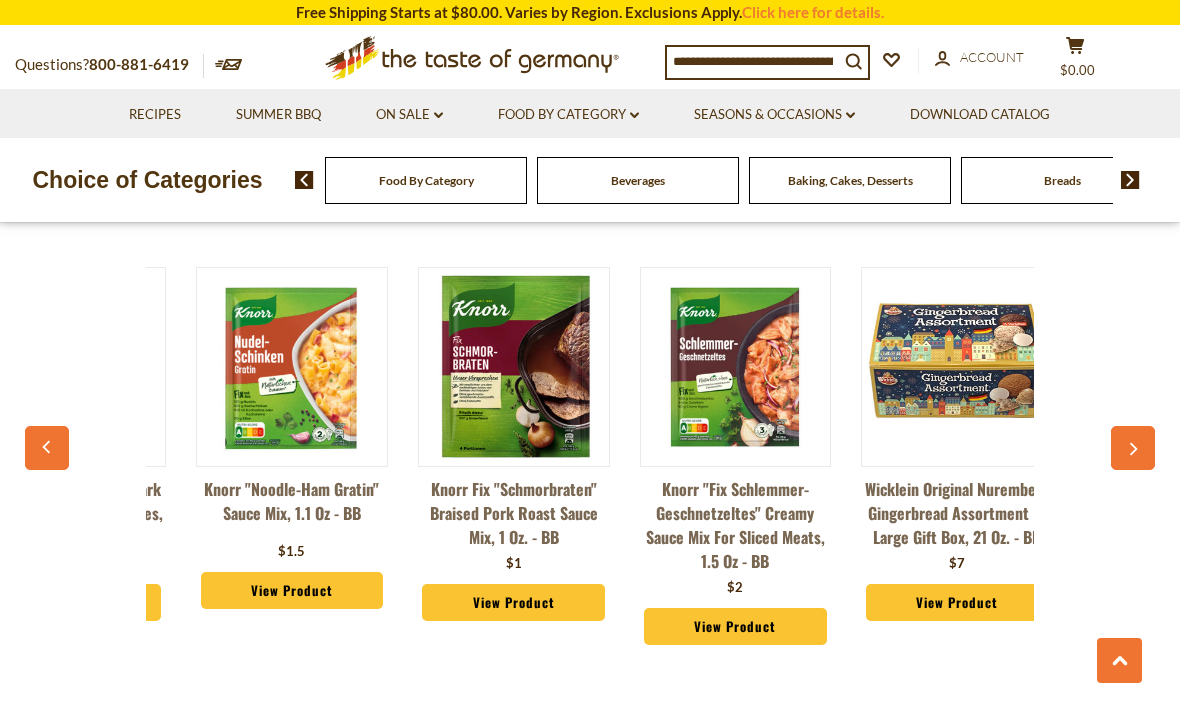 scroll, scrollTop: 0, scrollLeft: 666, axis: horizontal 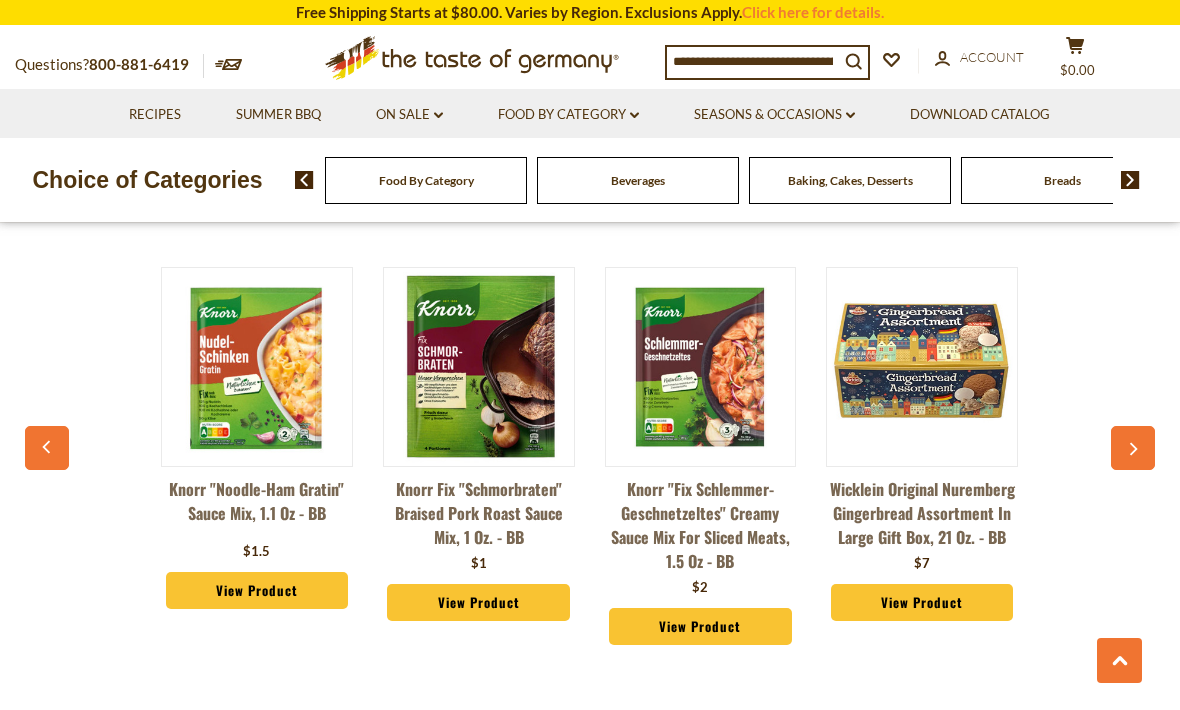click at bounding box center (1133, 448) 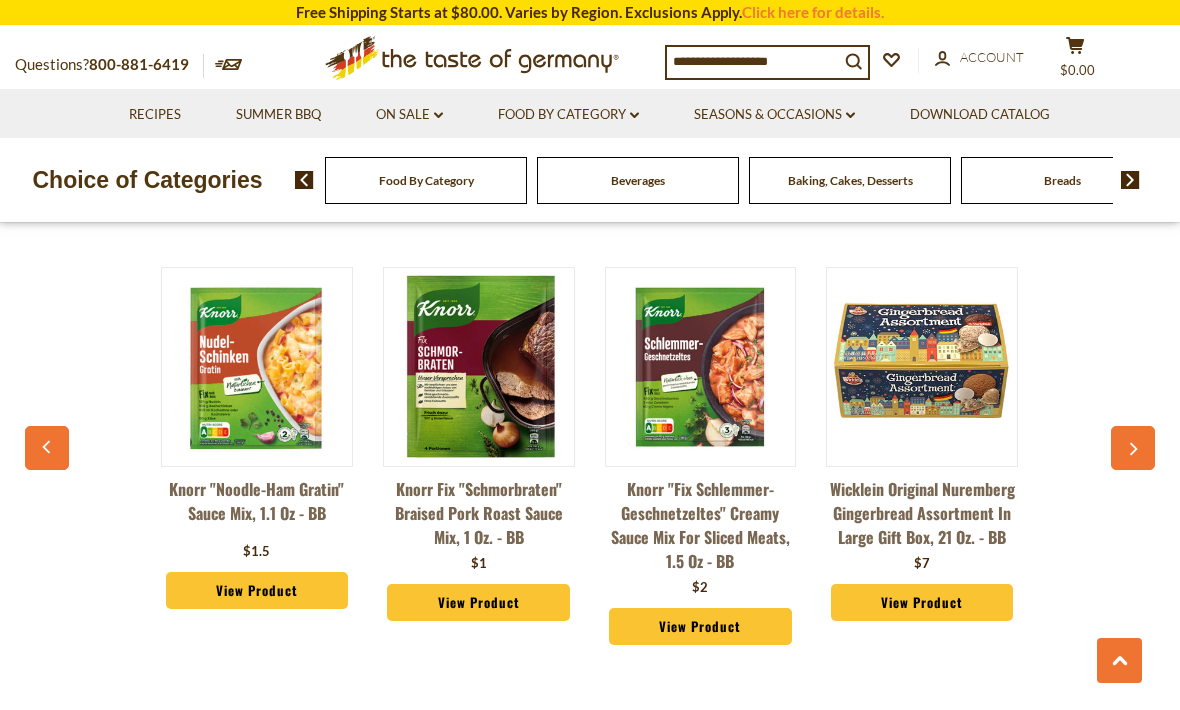 click 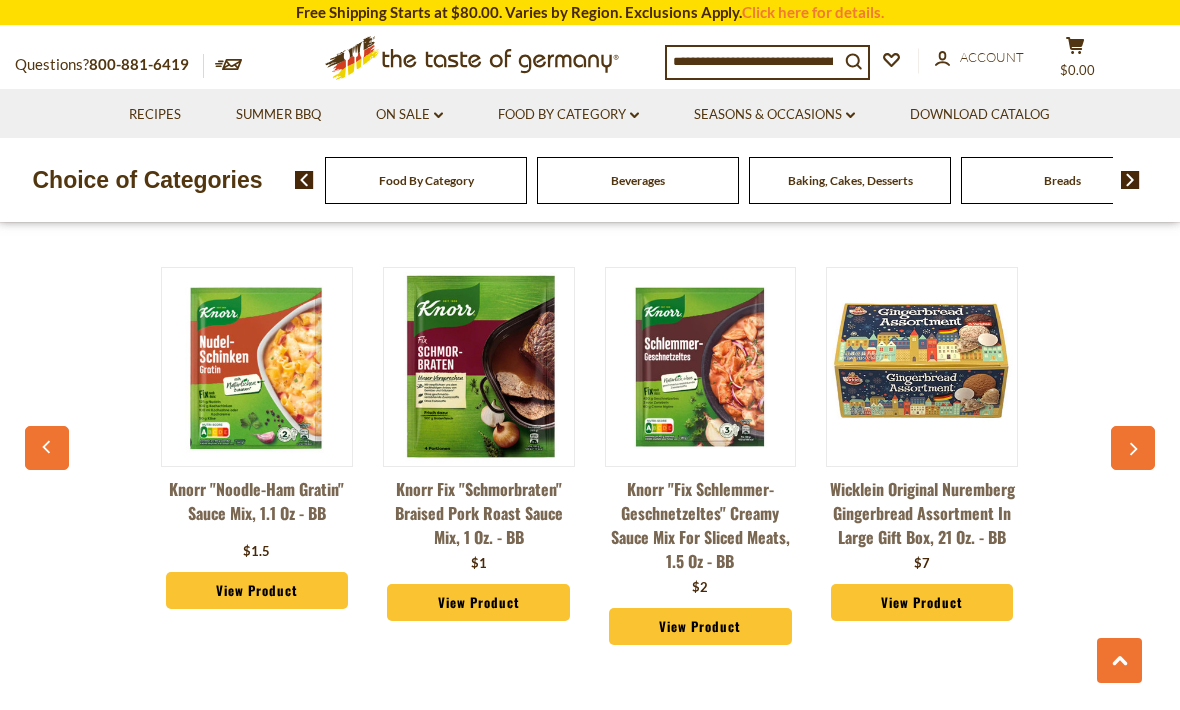 click at bounding box center [1133, 448] 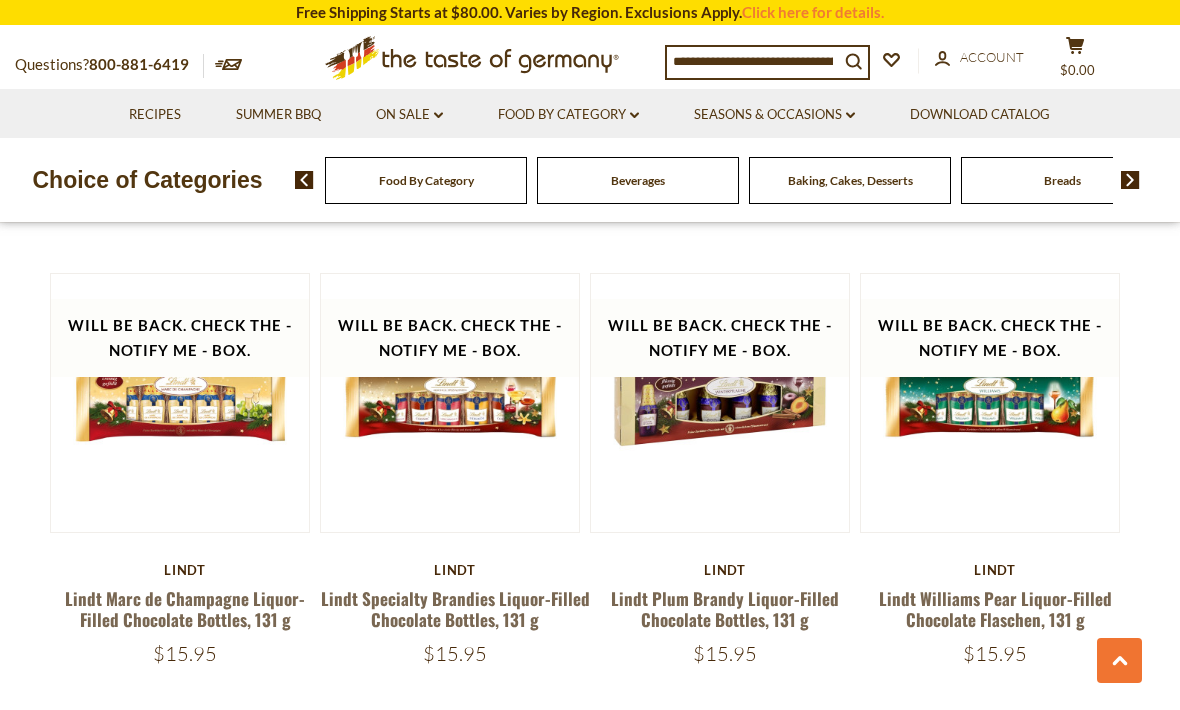 scroll, scrollTop: 2633, scrollLeft: 0, axis: vertical 